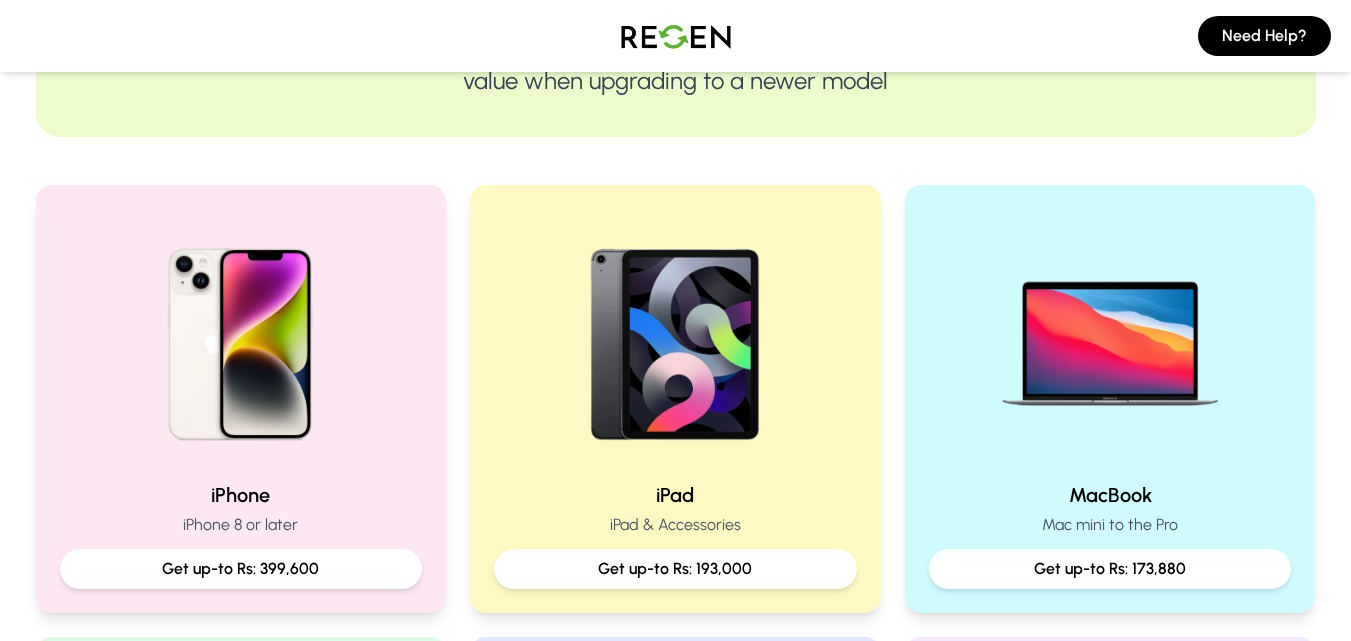scroll, scrollTop: 400, scrollLeft: 0, axis: vertical 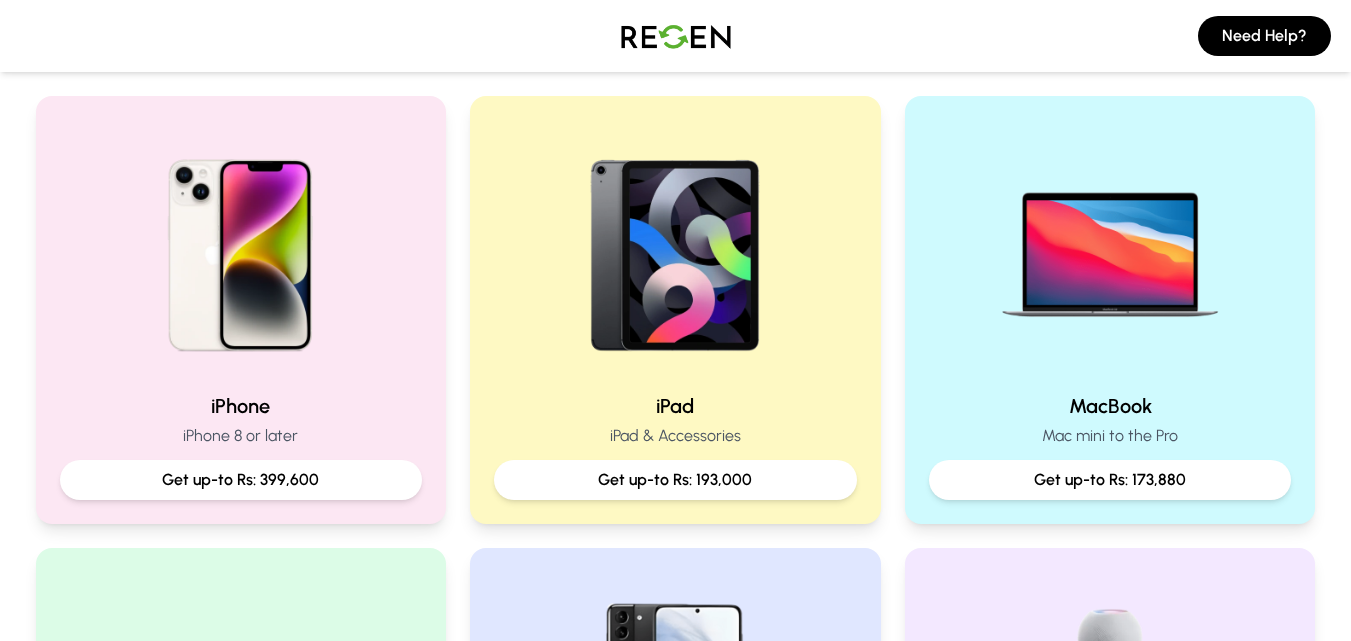 click at bounding box center [241, 248] 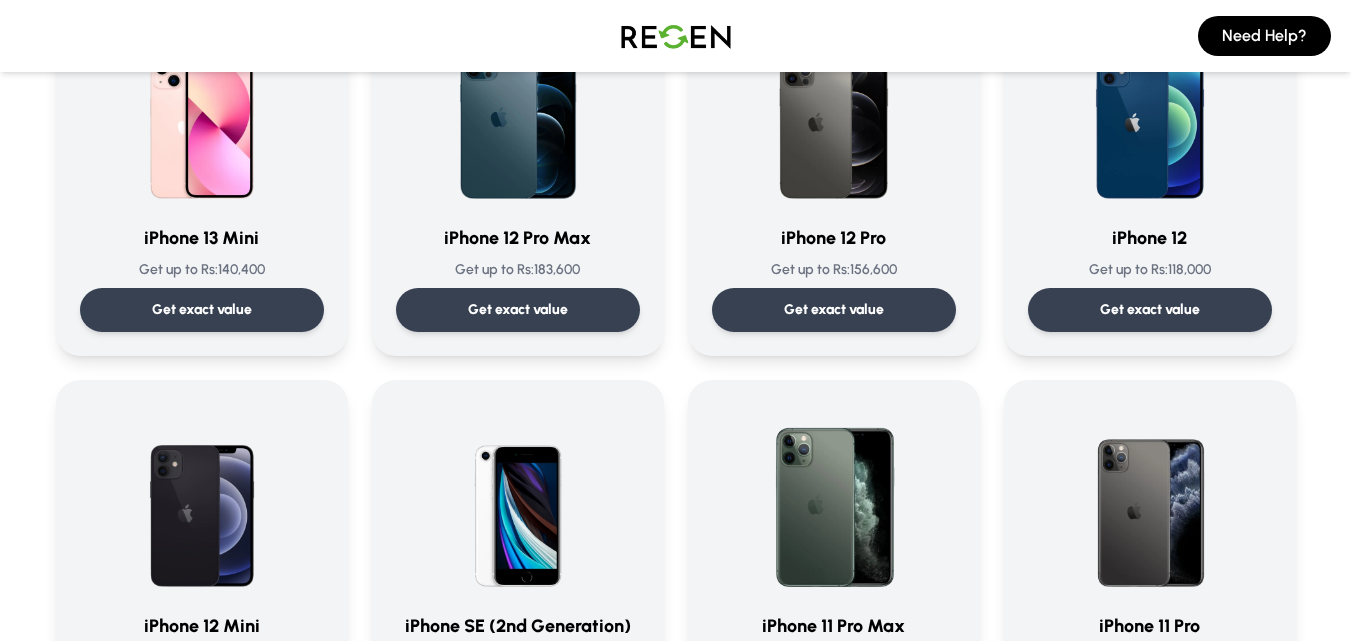 scroll, scrollTop: 1520, scrollLeft: 0, axis: vertical 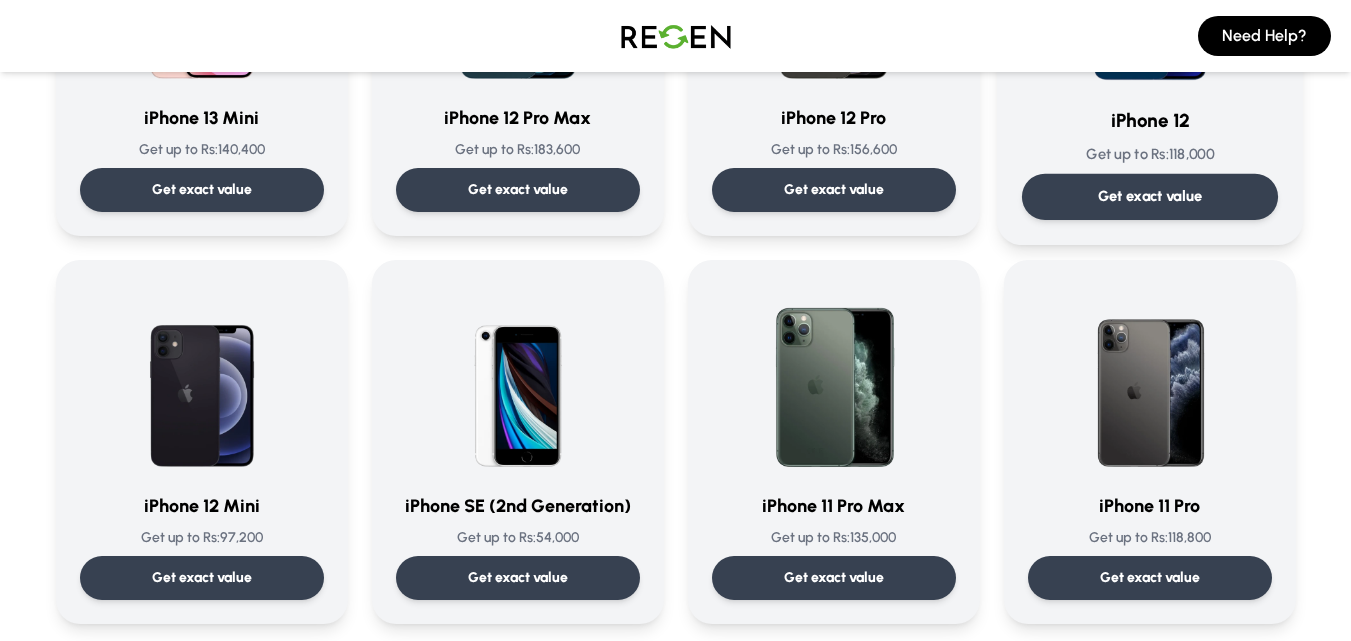 click on "Get exact value" at bounding box center [1149, 197] 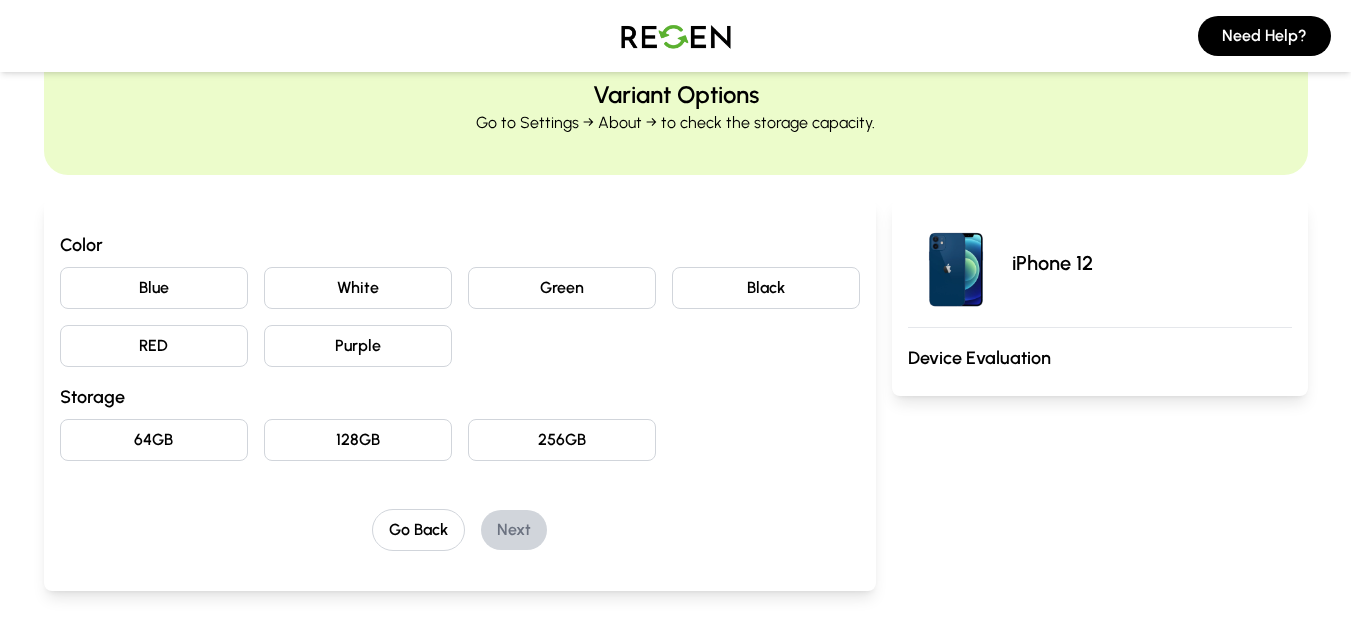 scroll, scrollTop: 80, scrollLeft: 0, axis: vertical 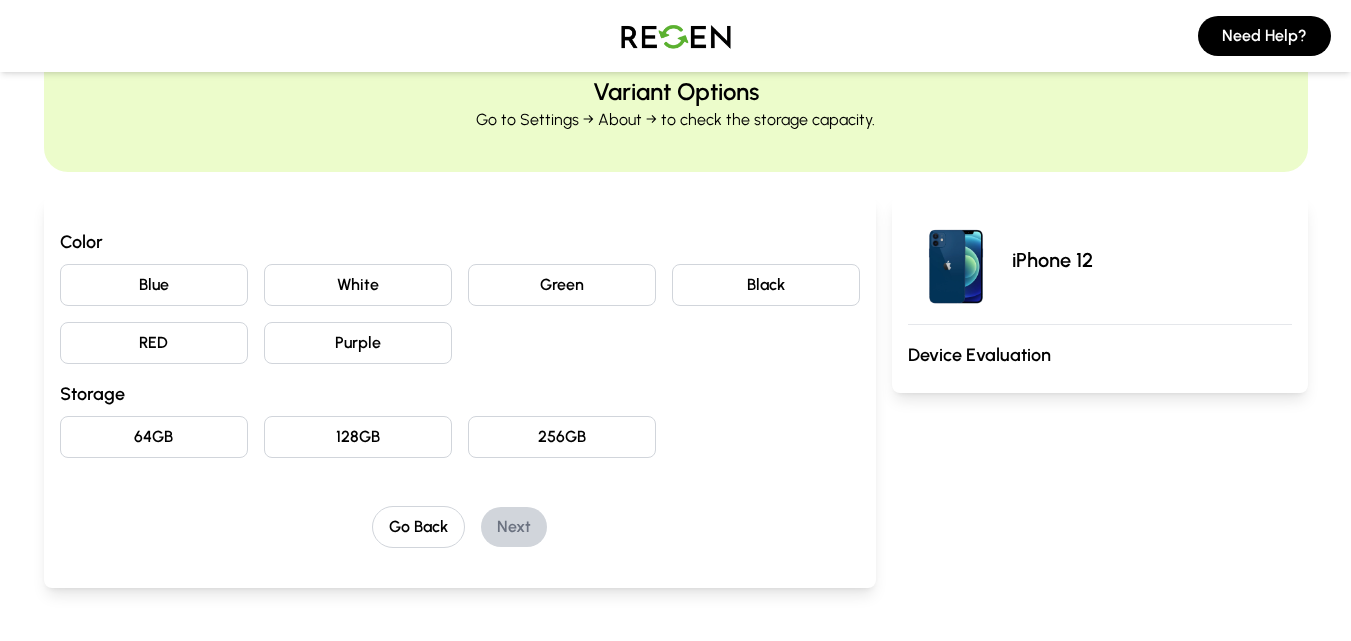 click on "Blue" at bounding box center [154, 285] 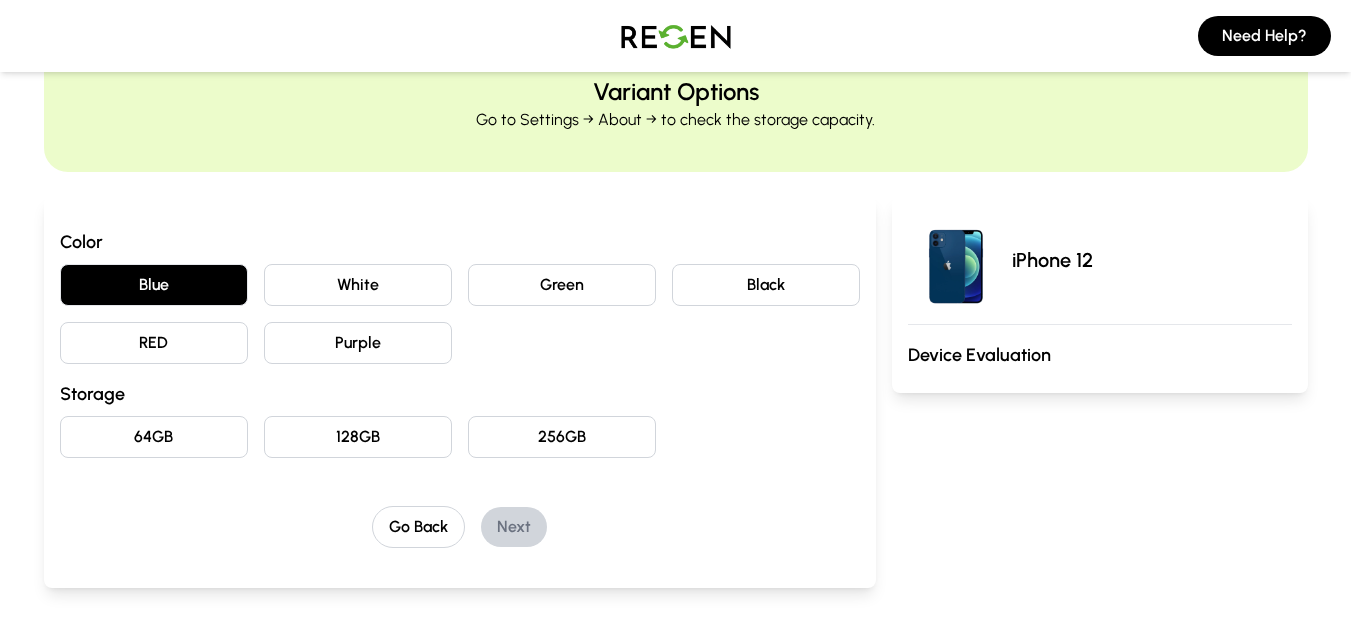click on "64GB" at bounding box center (154, 437) 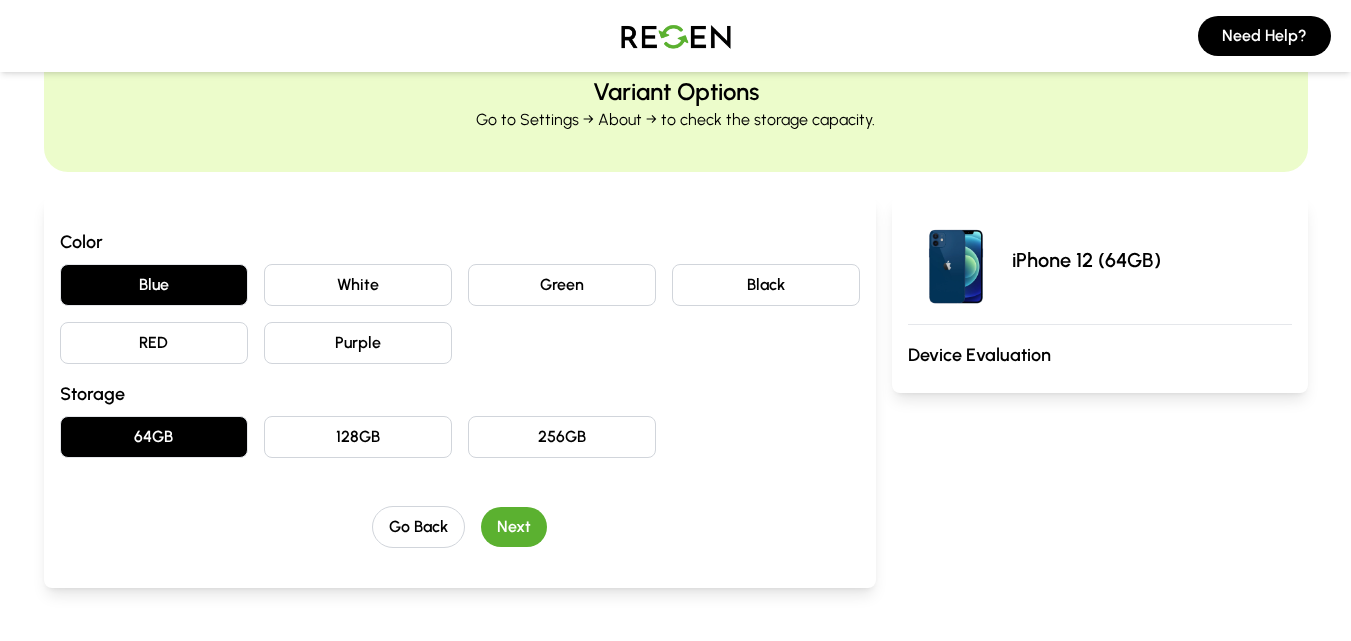 click on "Next" at bounding box center (514, 527) 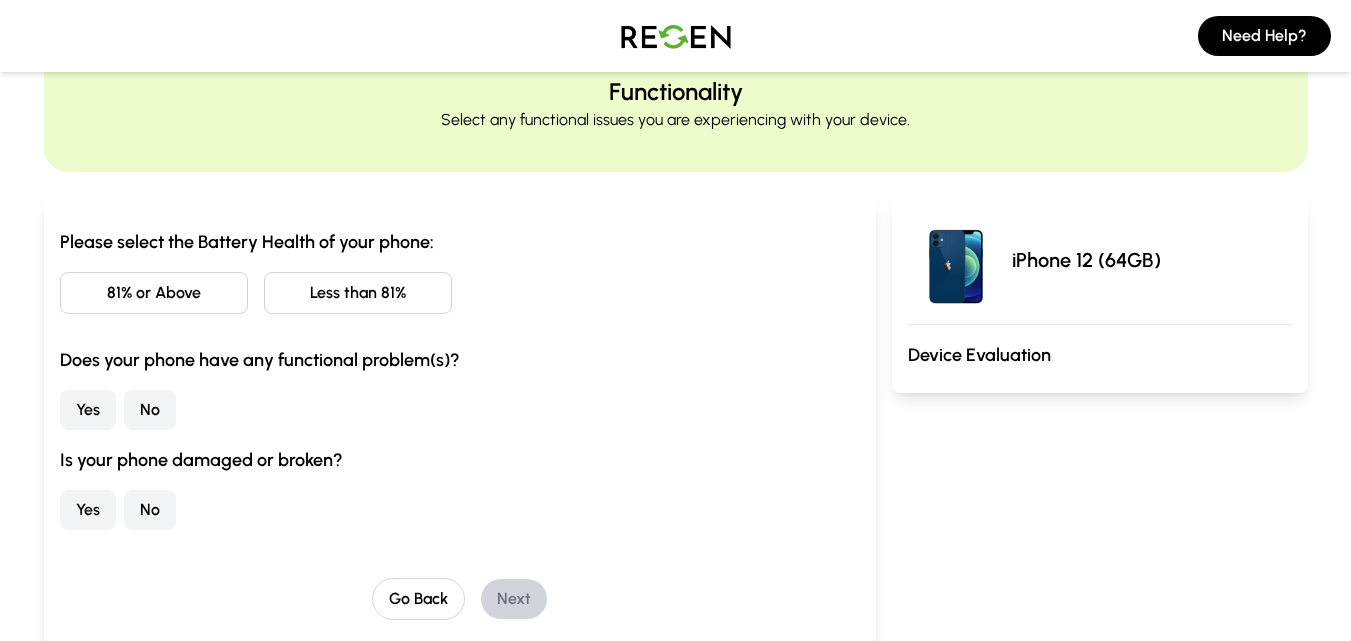 click on "81% or Above" at bounding box center [154, 293] 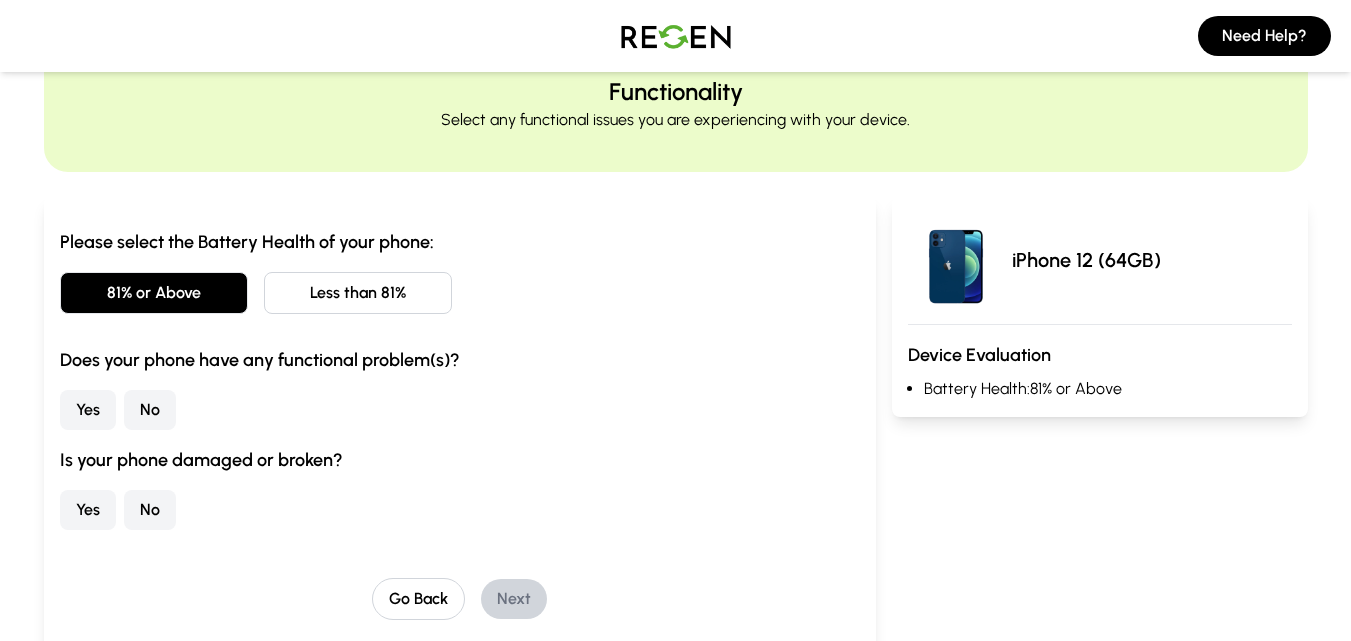 click on "No" at bounding box center (150, 410) 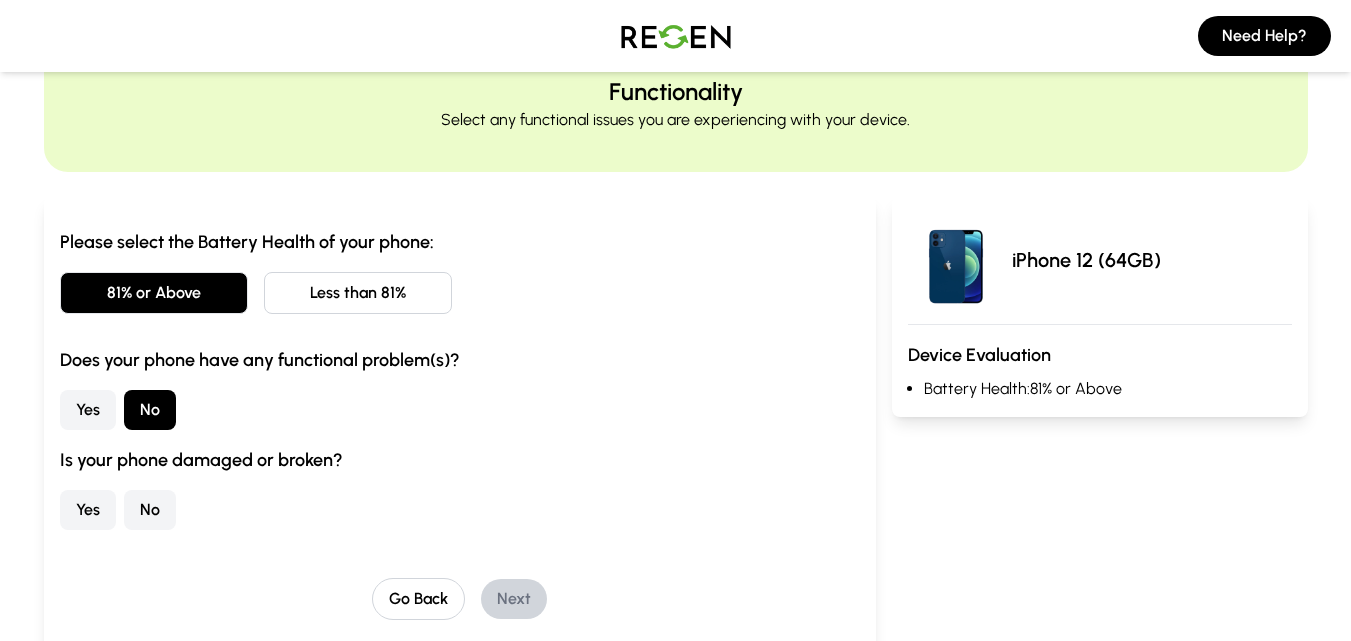 click on "No" at bounding box center (150, 510) 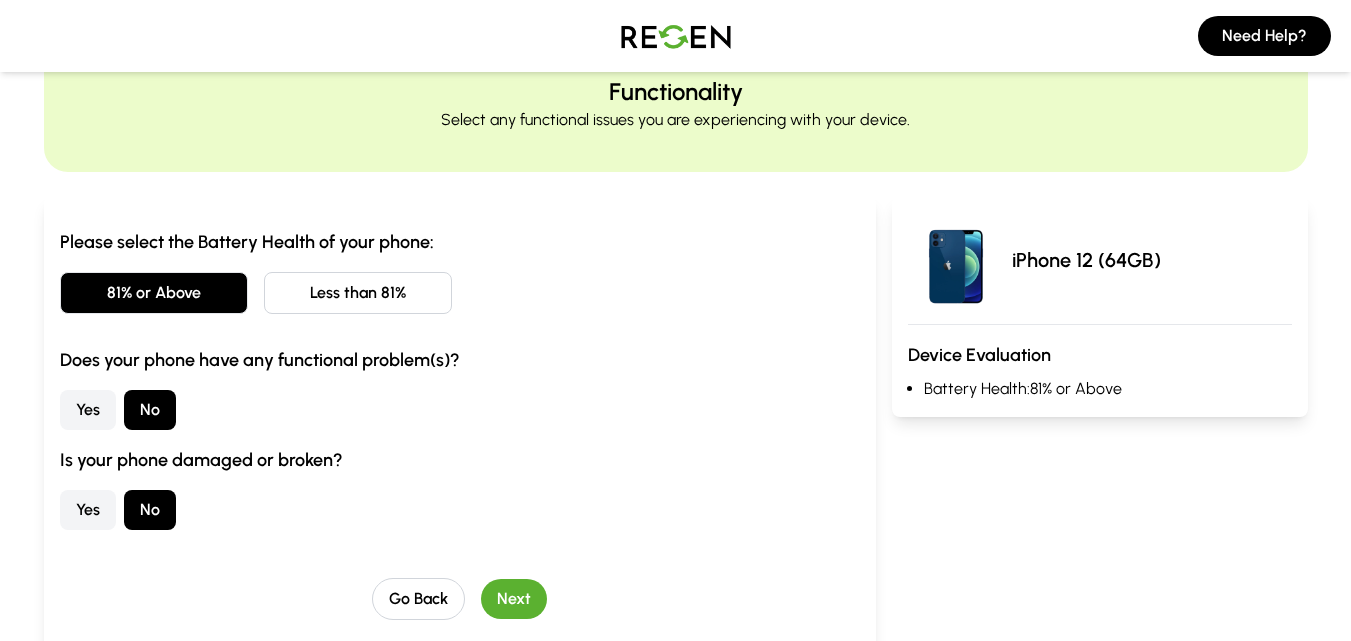 click on "Next" at bounding box center [514, 599] 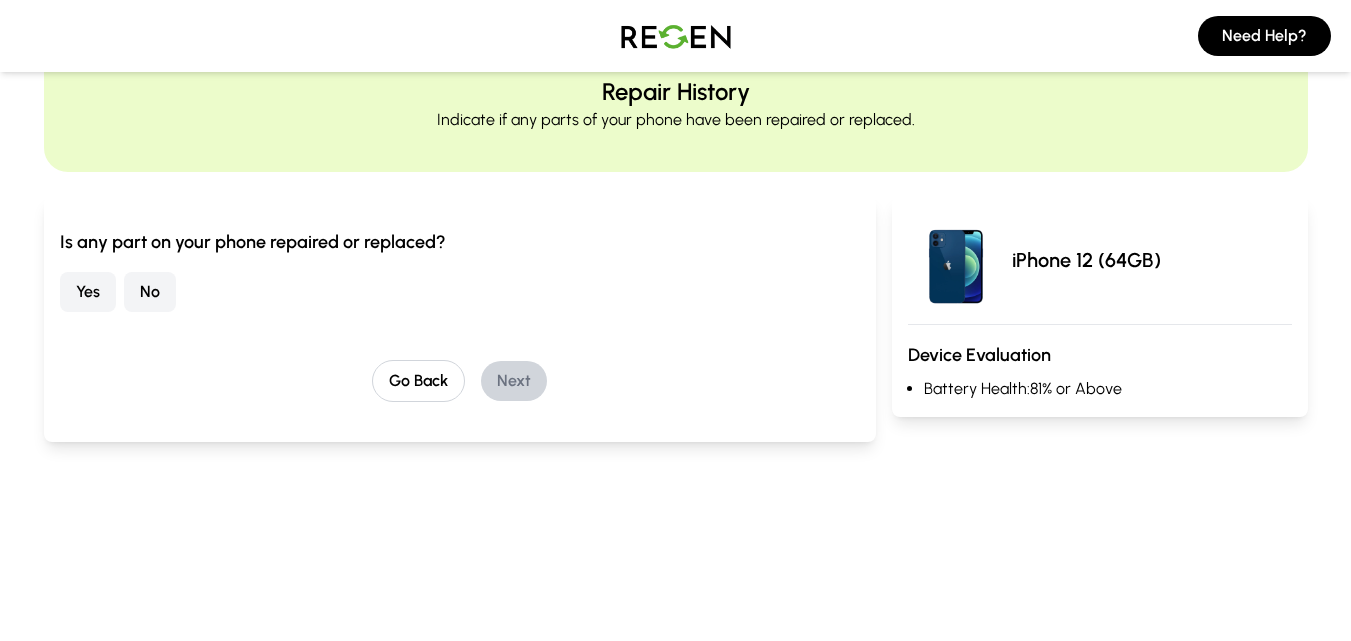 click on "No" at bounding box center [150, 292] 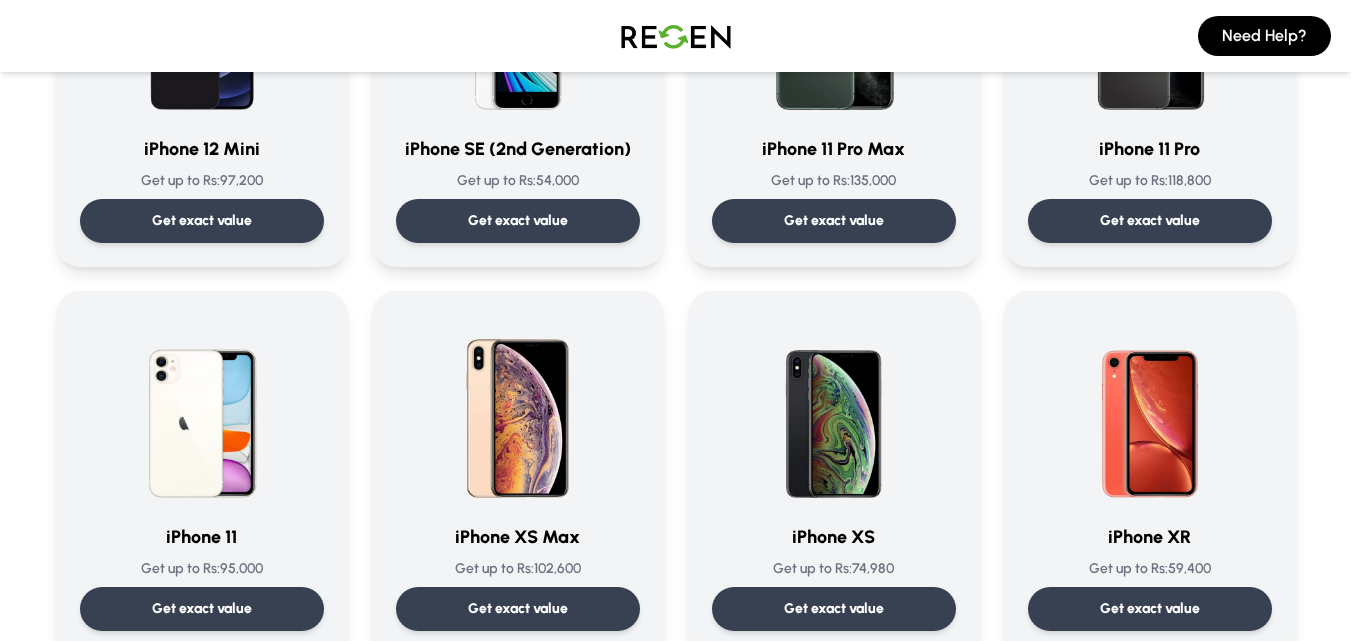 scroll, scrollTop: 1880, scrollLeft: 0, axis: vertical 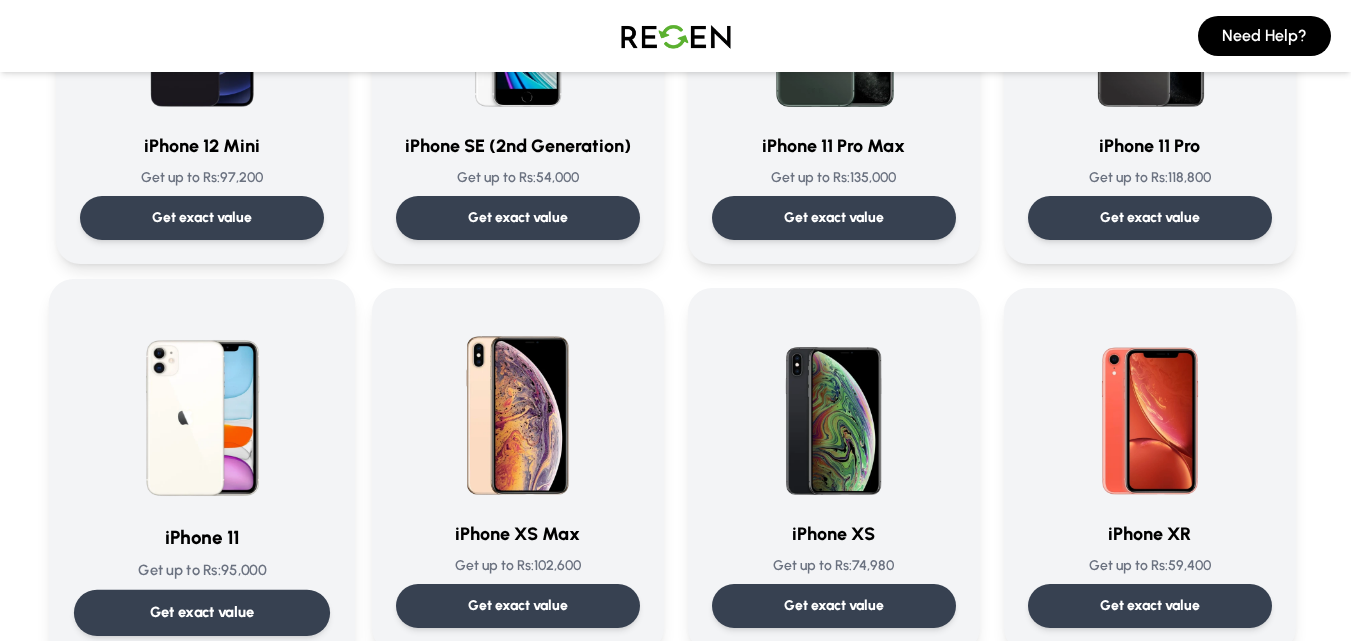 click on "Get exact value" at bounding box center [201, 612] 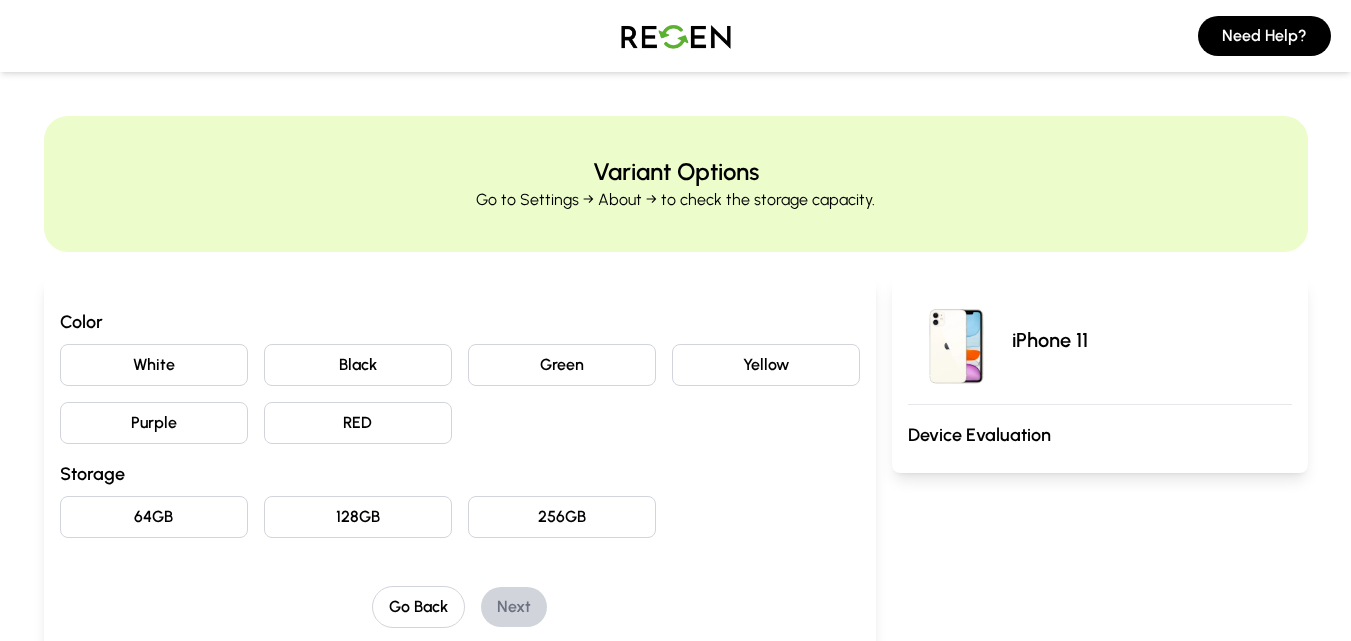 click on "RED" at bounding box center [358, 423] 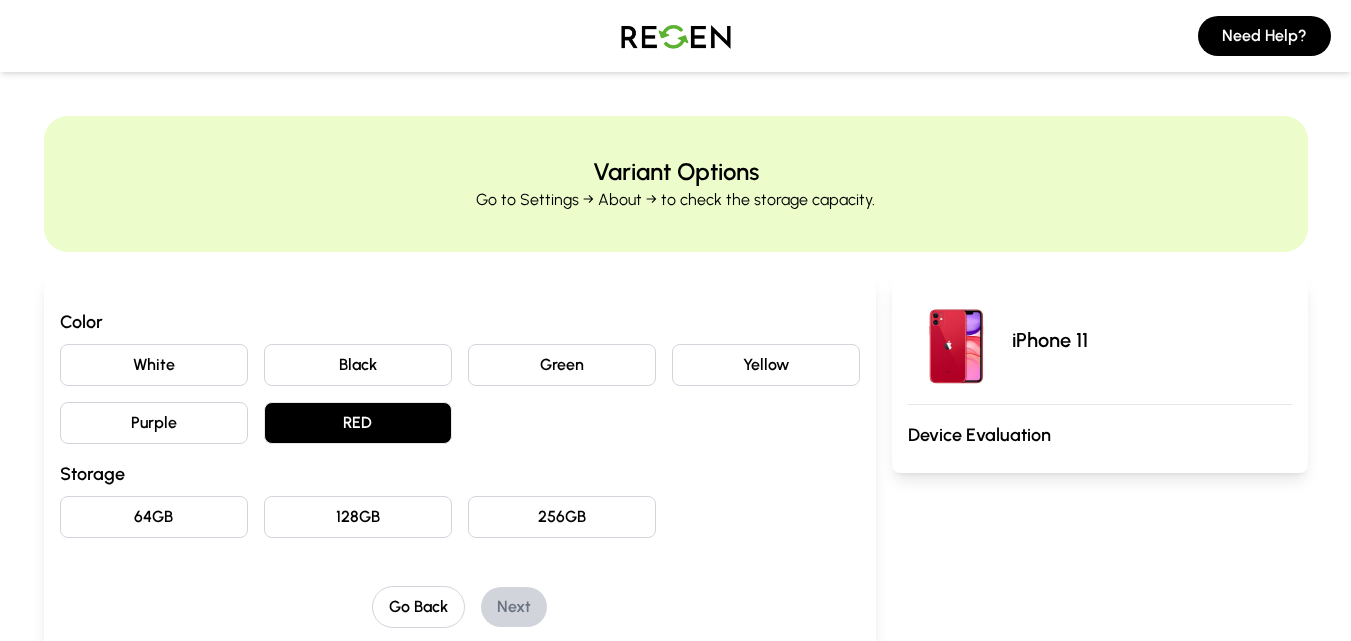 click on "64GB" at bounding box center [154, 517] 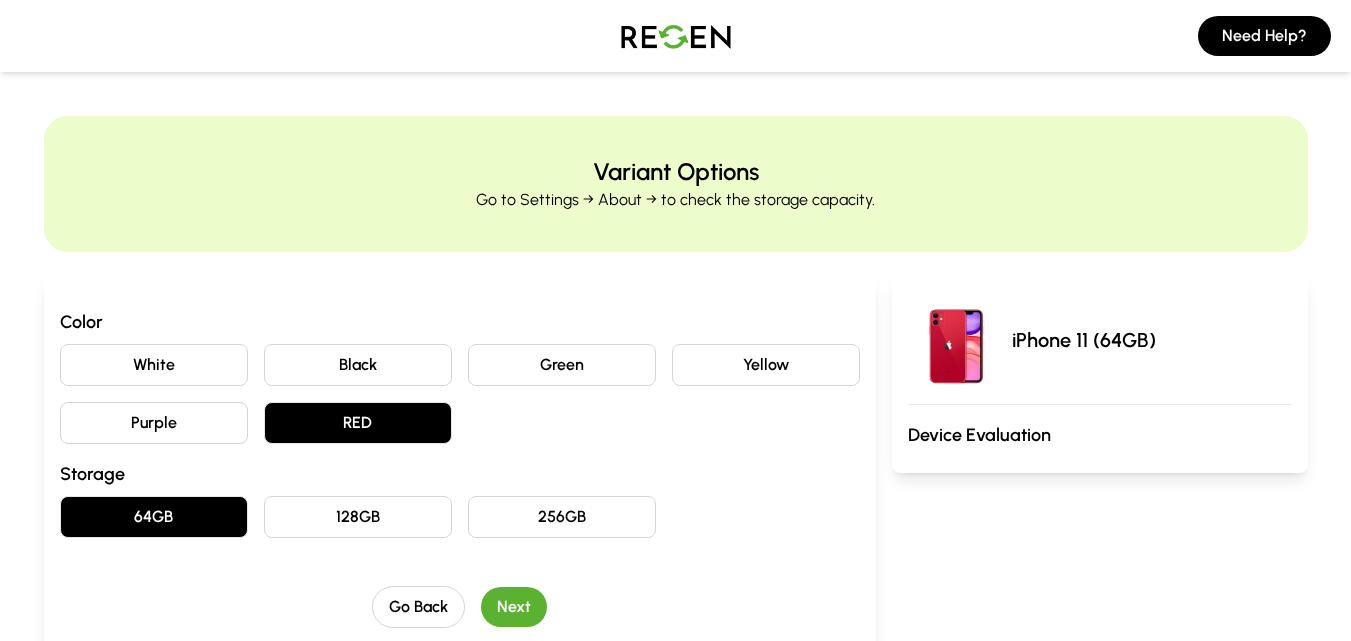 click on "Next" at bounding box center [514, 607] 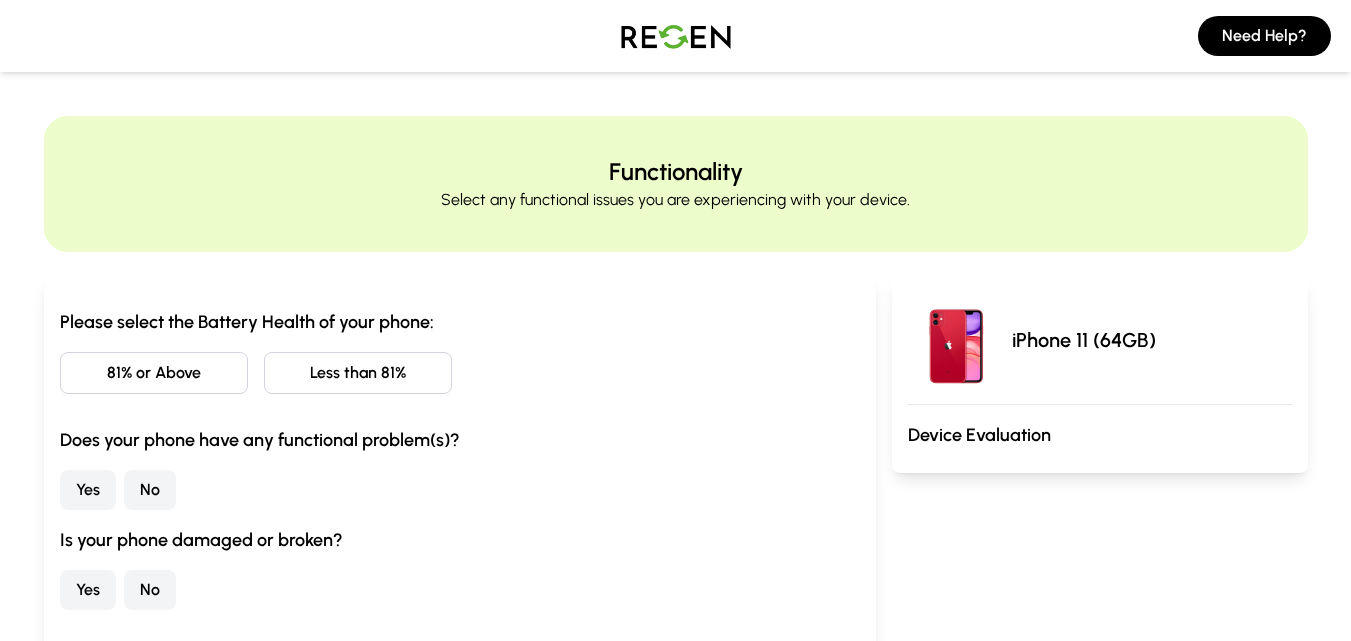 click on "Less than 81%" at bounding box center [358, 373] 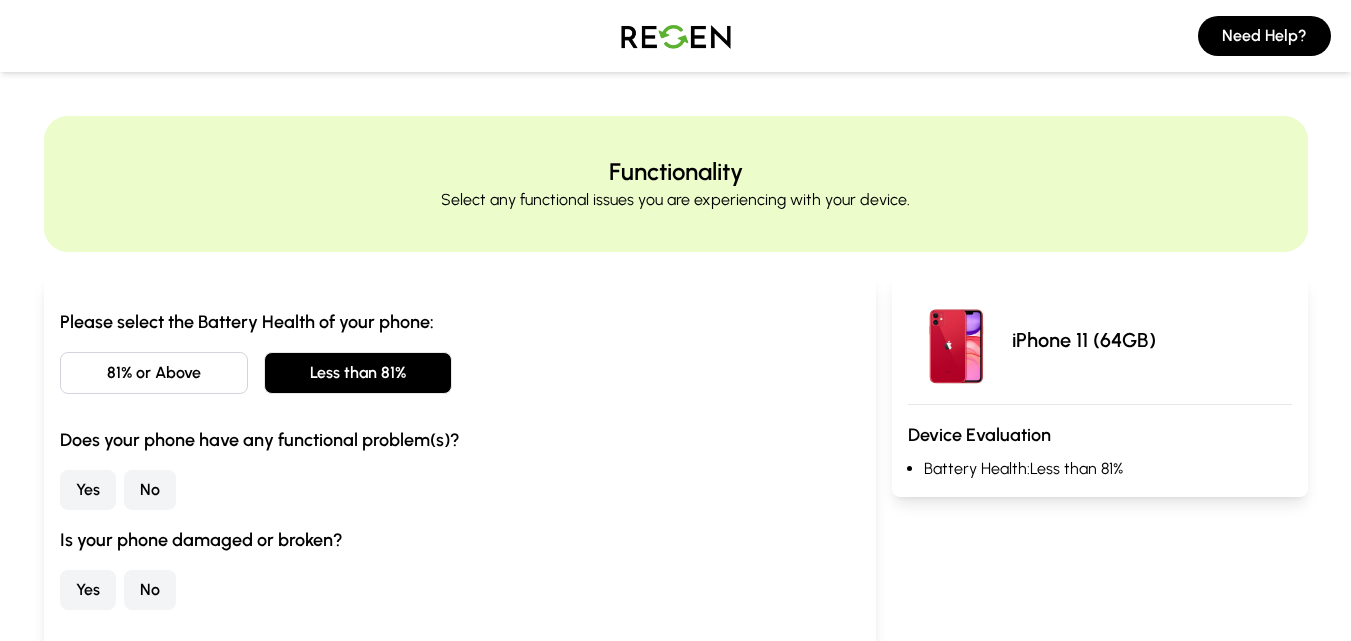 click on "No" at bounding box center (150, 490) 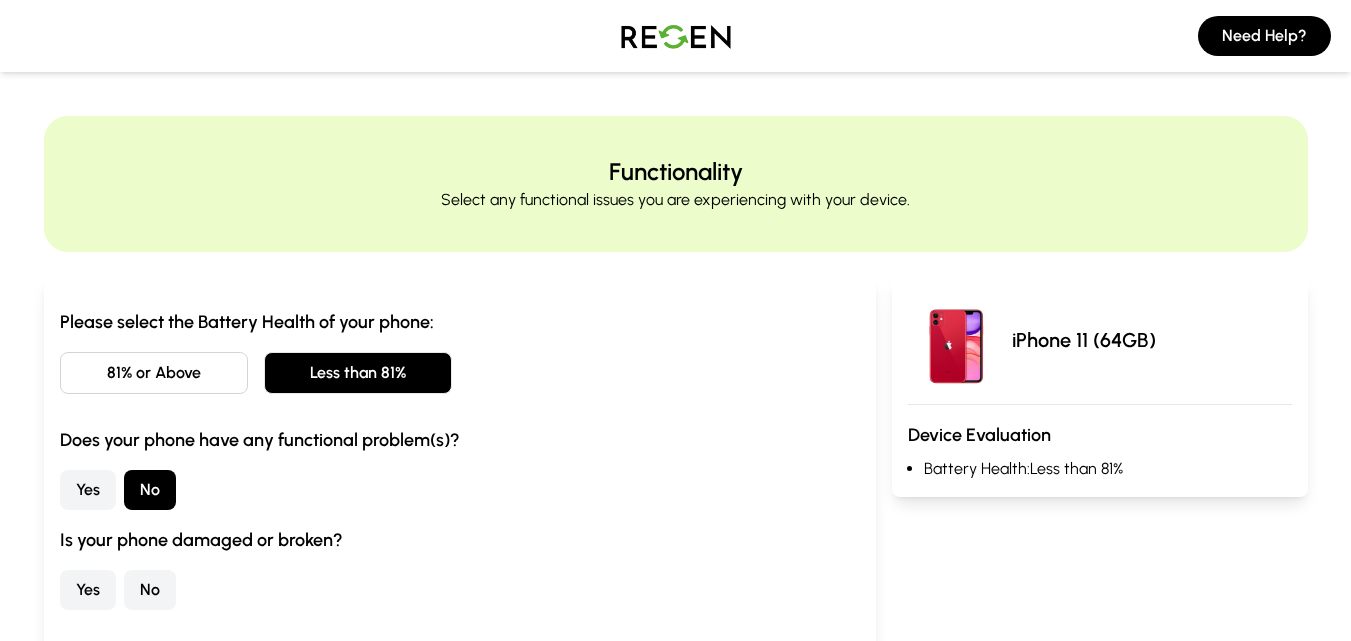click on "No" at bounding box center [150, 590] 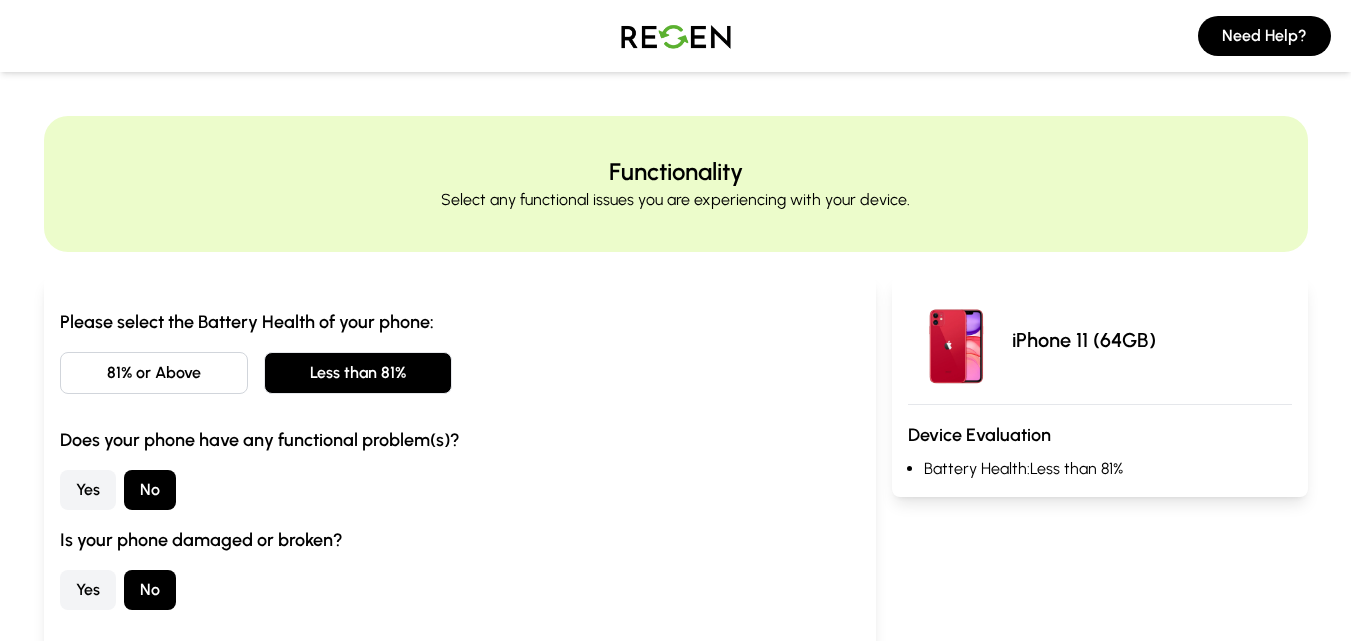 type 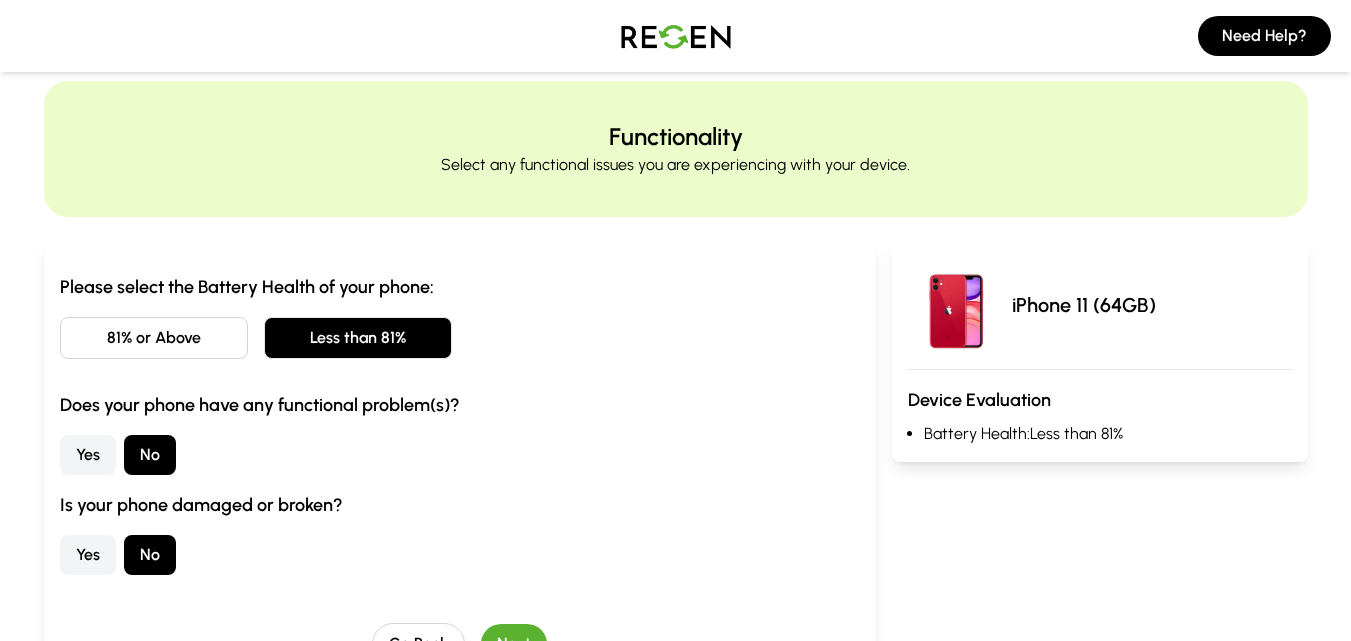 scroll, scrollTop: 40, scrollLeft: 0, axis: vertical 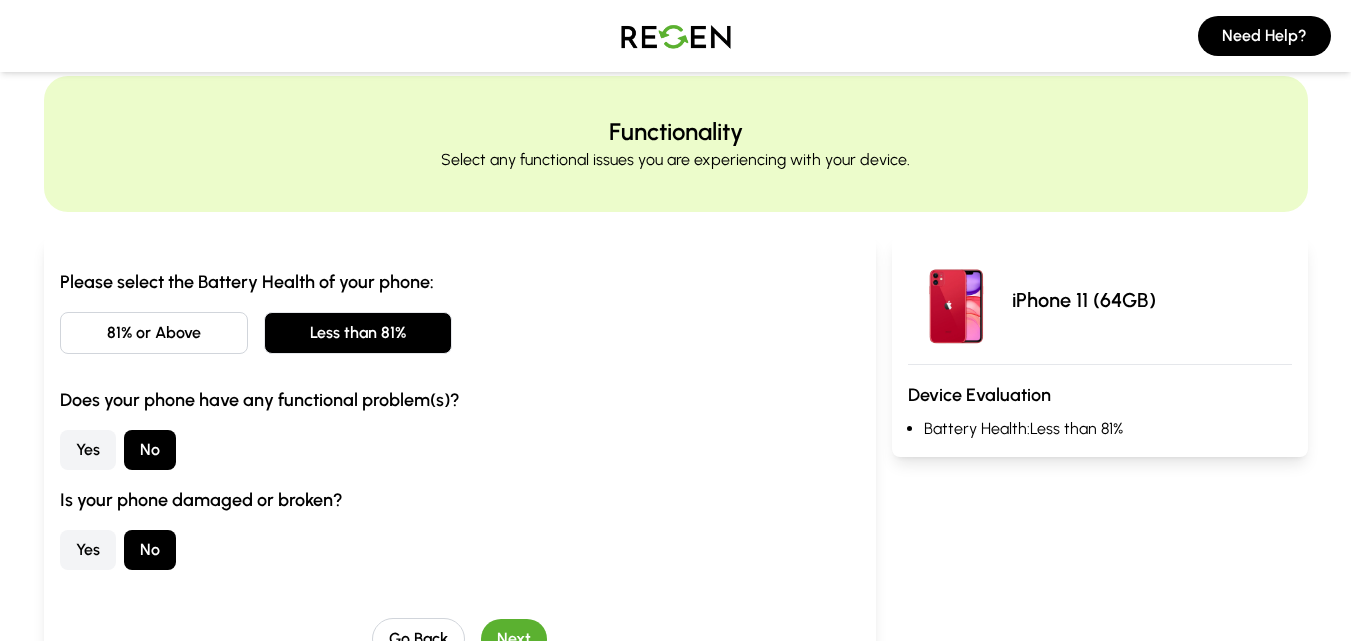 click on "Please select the Battery Health of your phone: 81% or Above Less than 81% Does your phone have any functional problem(s)? Yes No Is your phone damaged or broken? Yes No" at bounding box center [460, 419] 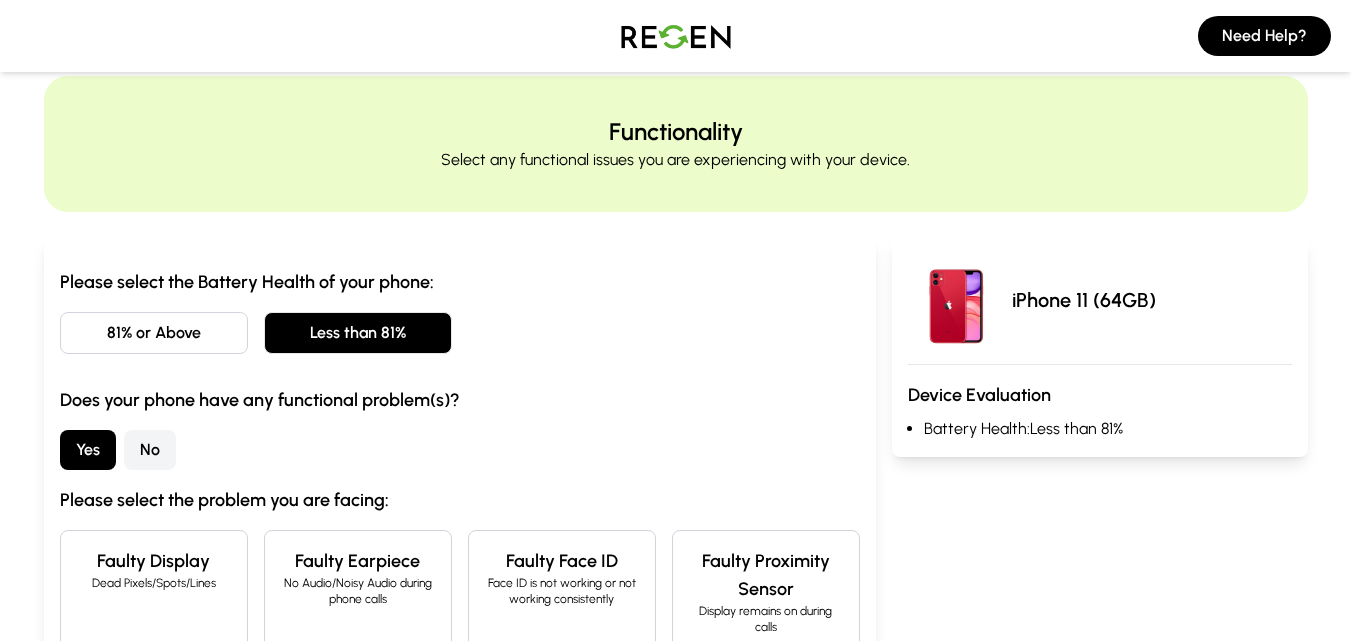 click on "Yes" at bounding box center (88, 450) 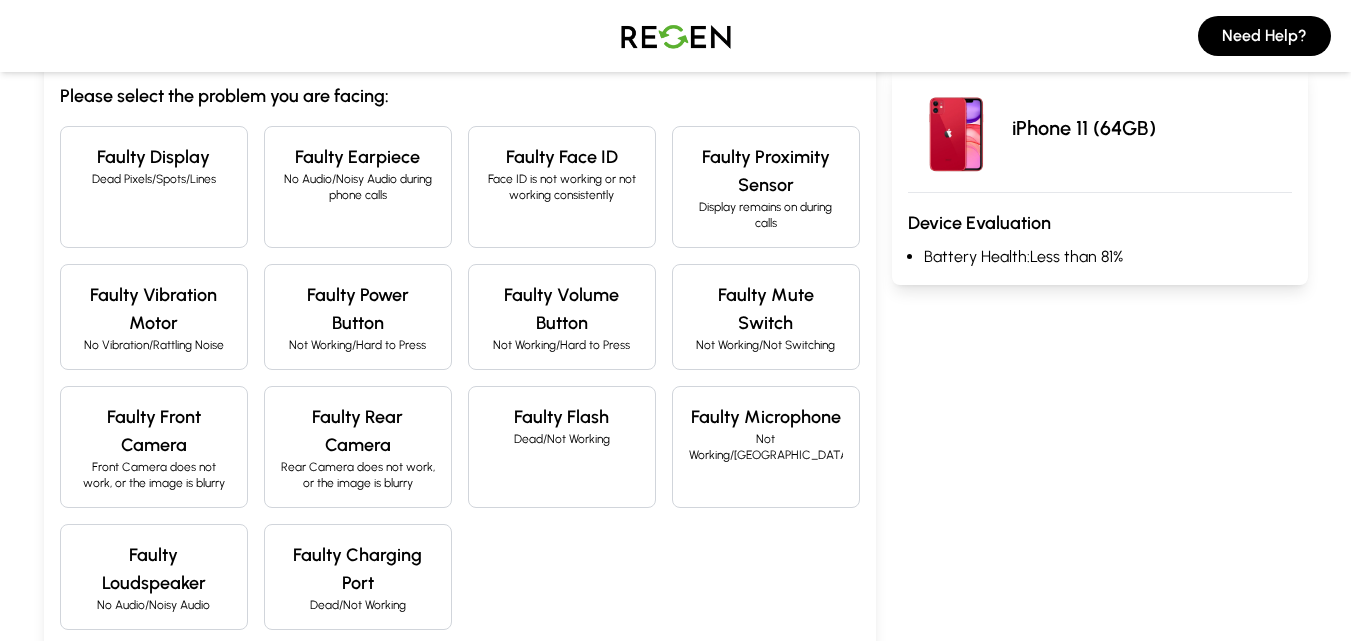 scroll, scrollTop: 440, scrollLeft: 0, axis: vertical 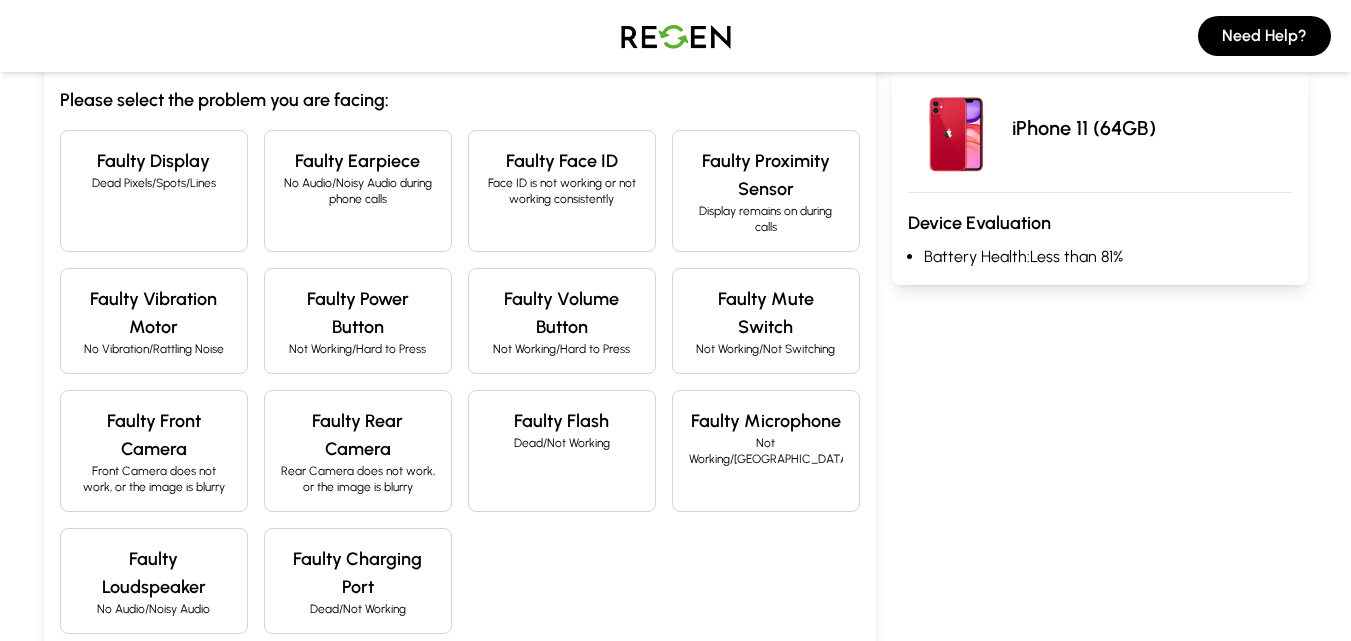 click on "Faulty Loudspeaker" at bounding box center [154, 573] 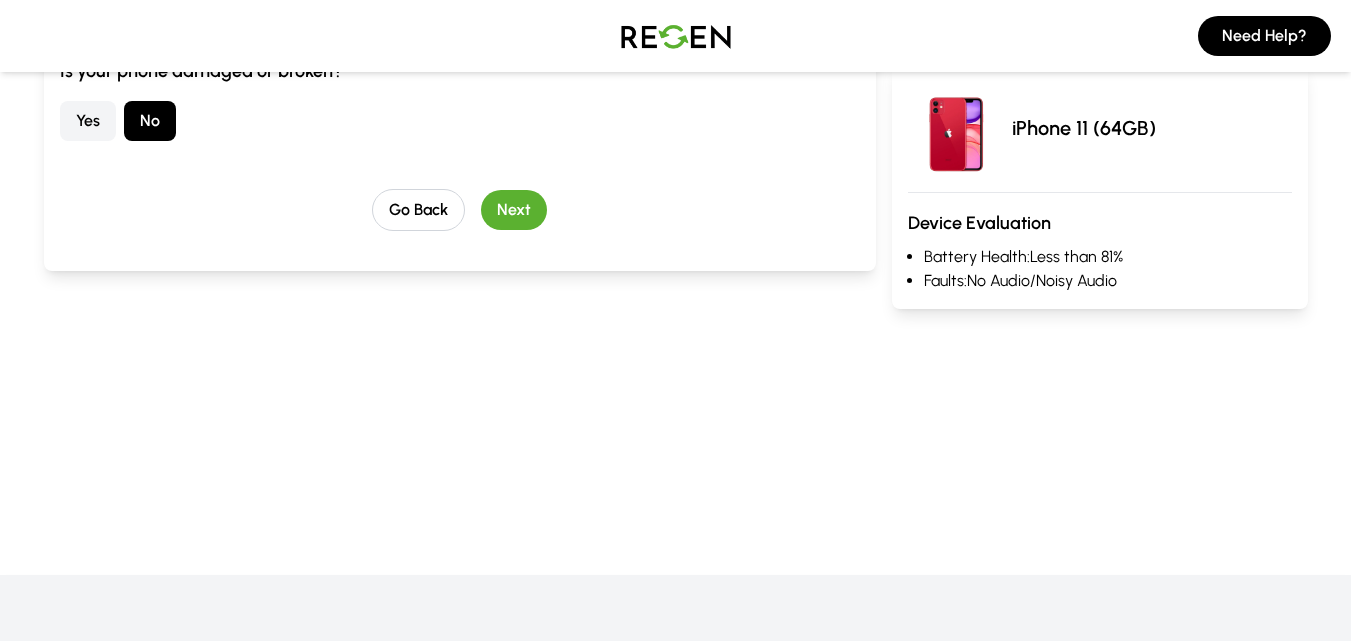 scroll, scrollTop: 993, scrollLeft: 0, axis: vertical 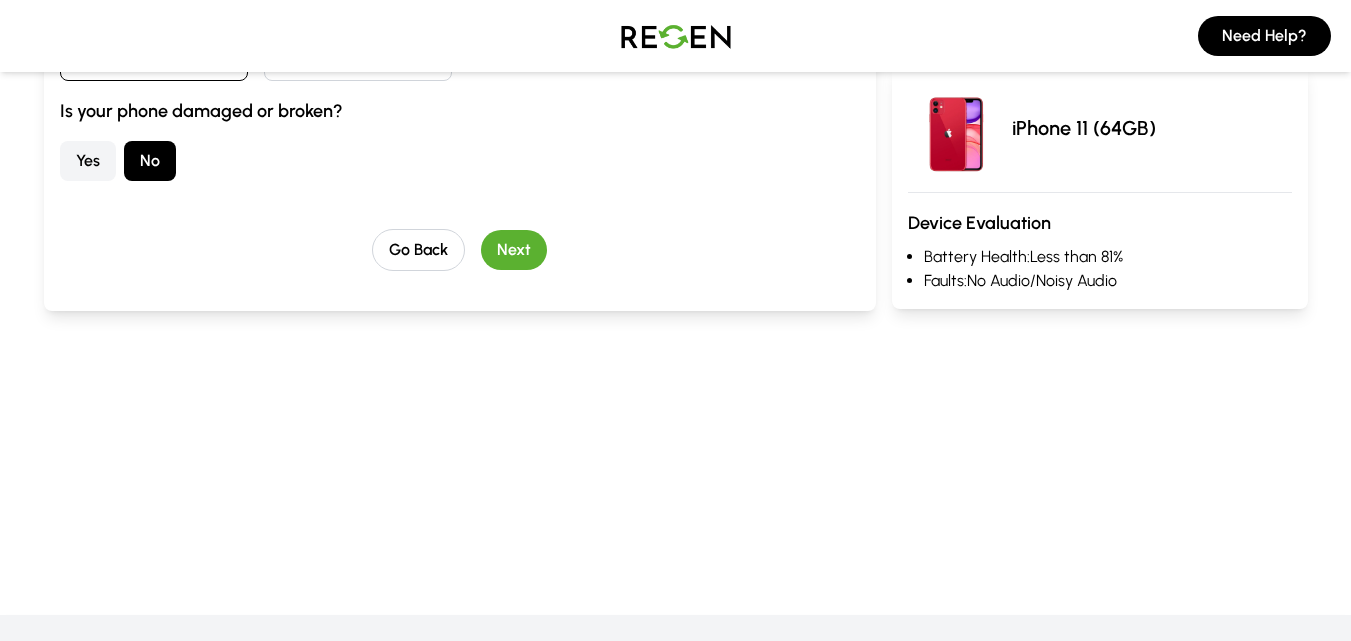 click on "Yes" at bounding box center (88, 161) 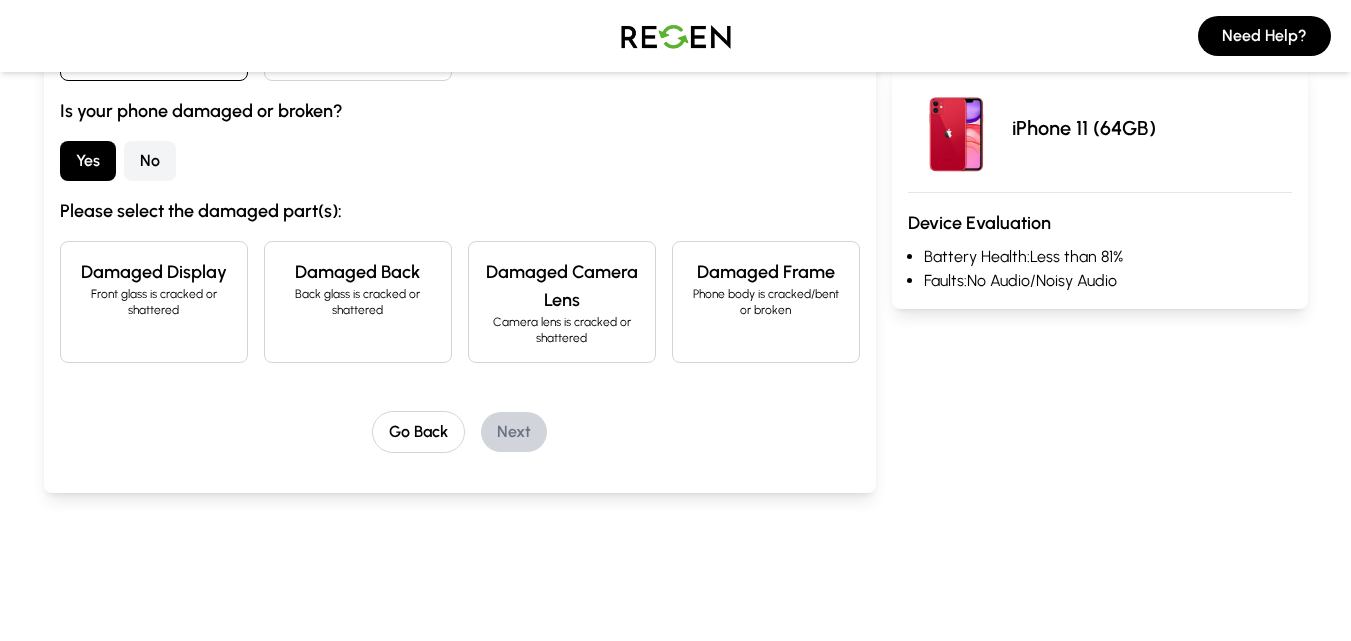 click on "Damaged Back Back glass is cracked or shattered" at bounding box center [358, 302] 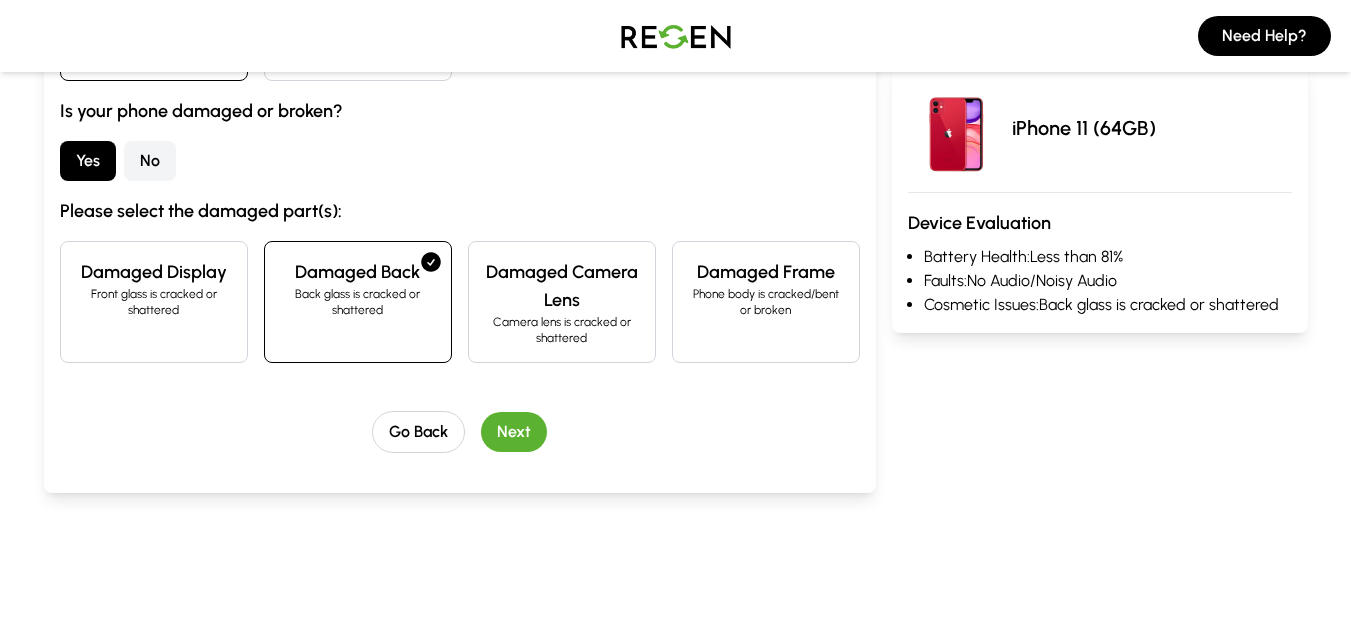 click on "Next" at bounding box center (514, 432) 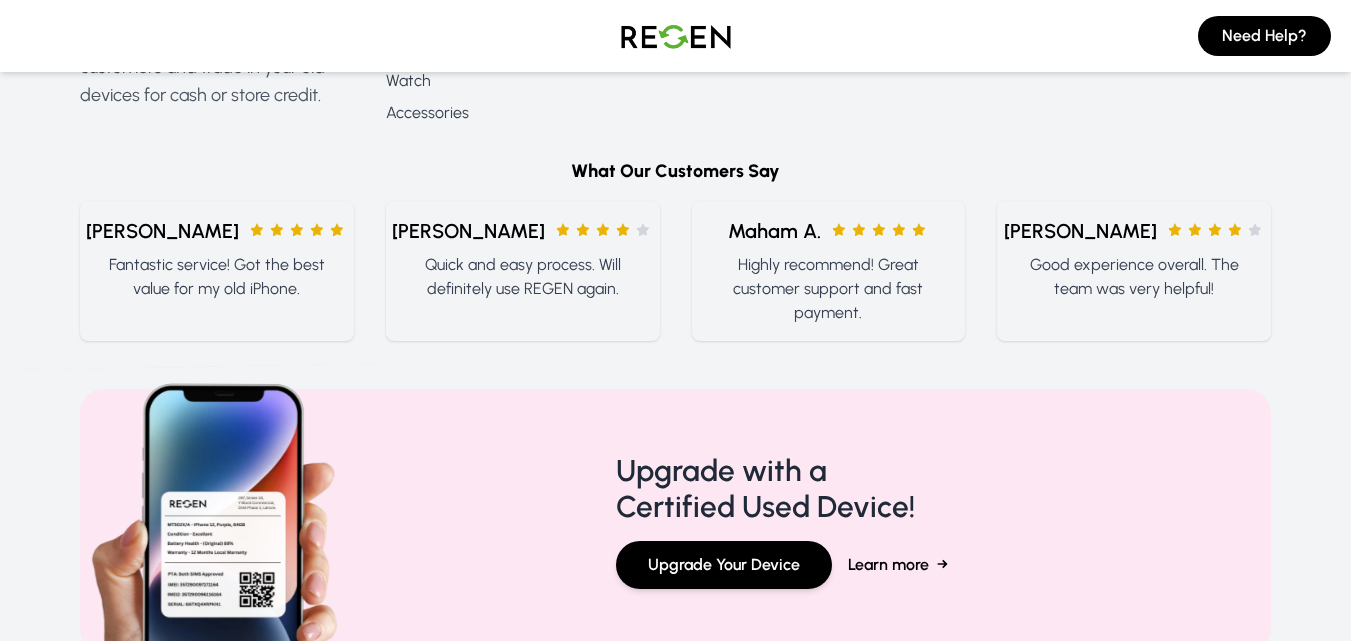scroll, scrollTop: 29, scrollLeft: 0, axis: vertical 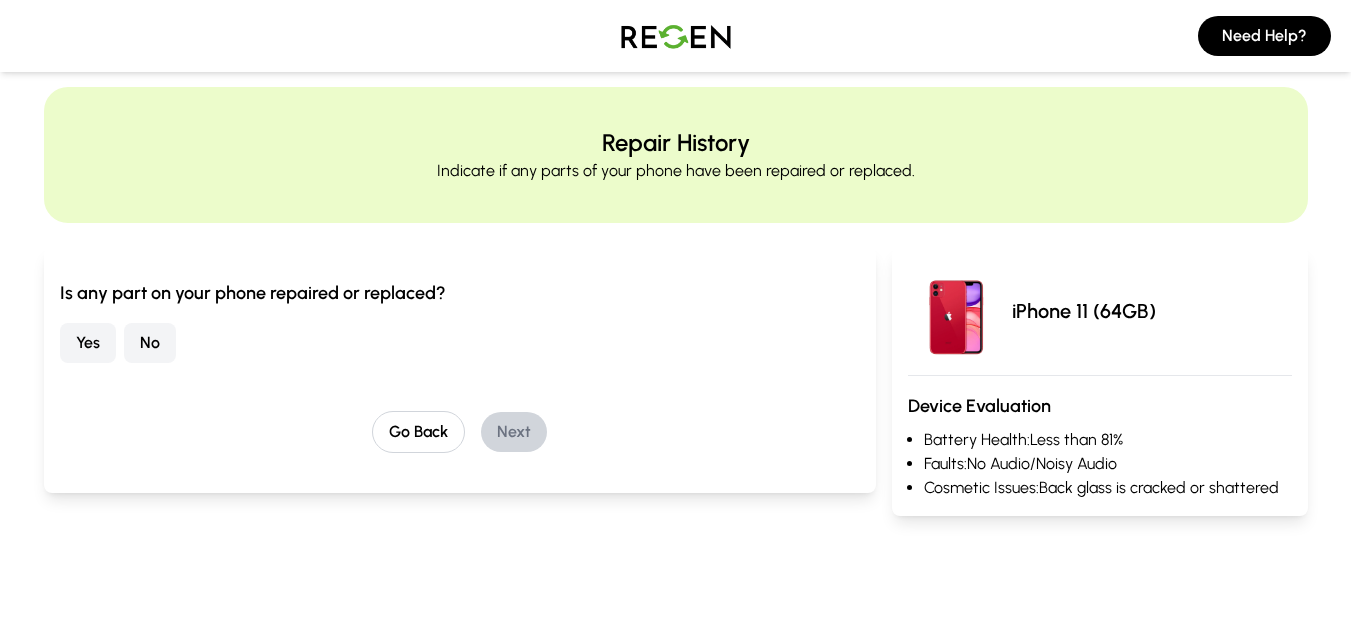 click on "Yes" at bounding box center (88, 343) 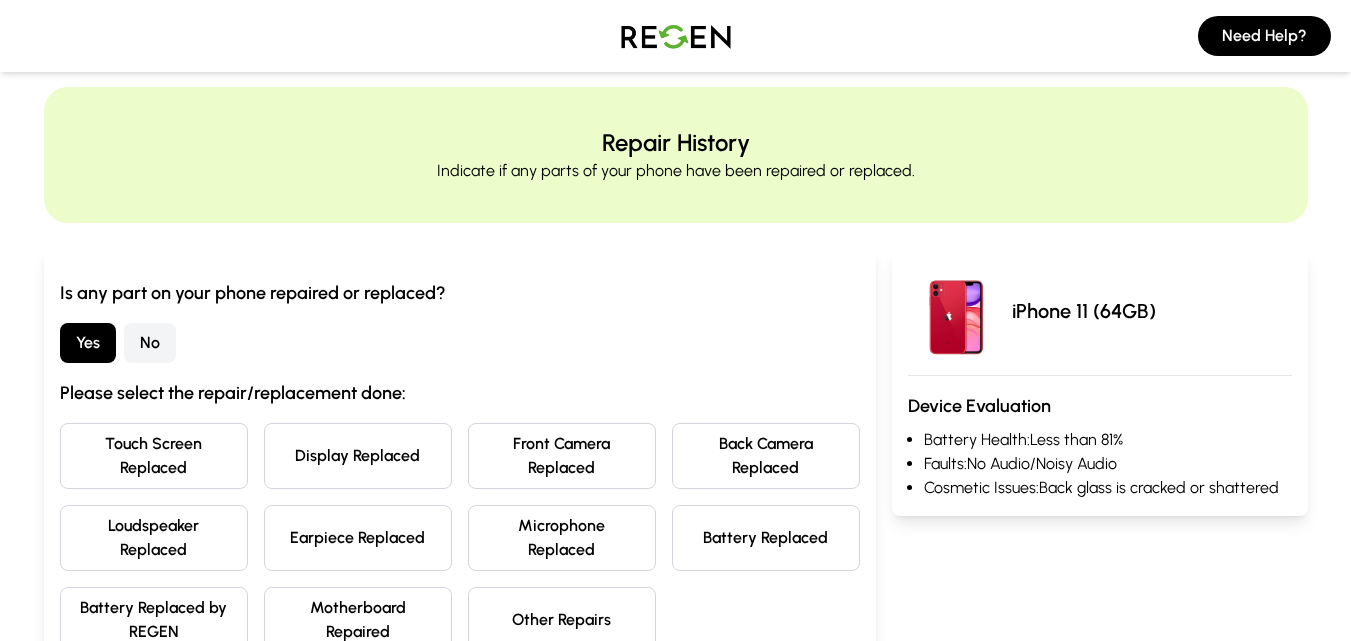 type 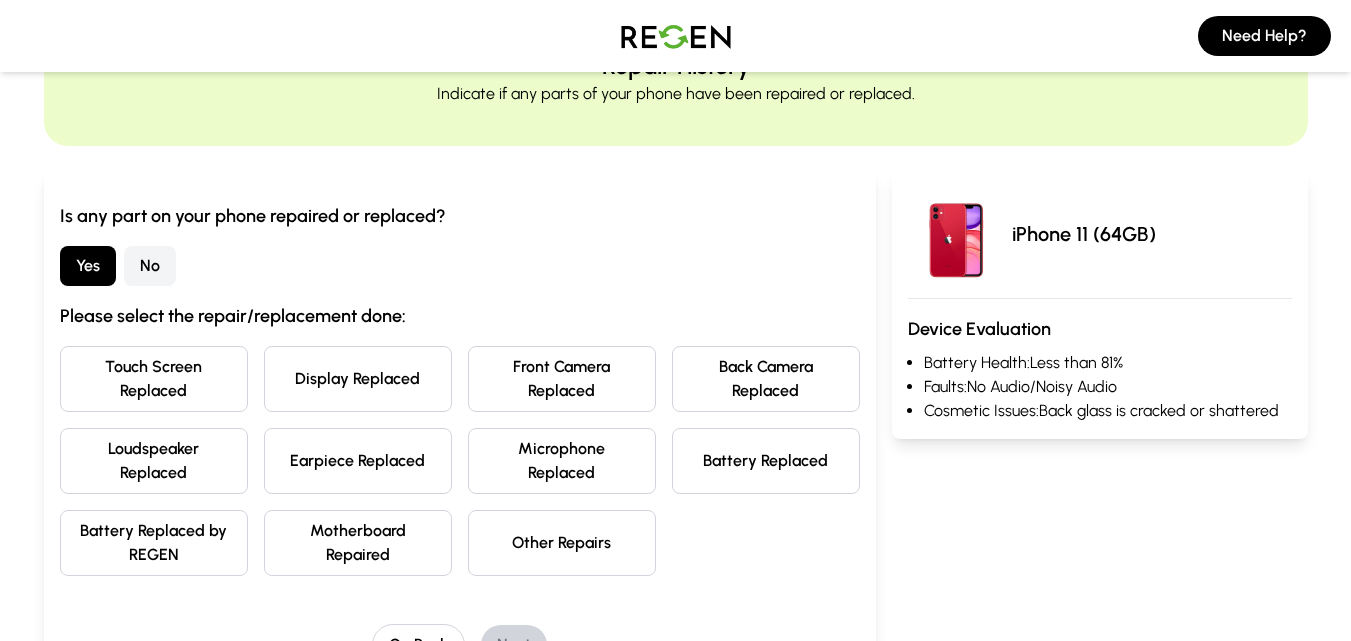 scroll, scrollTop: 109, scrollLeft: 0, axis: vertical 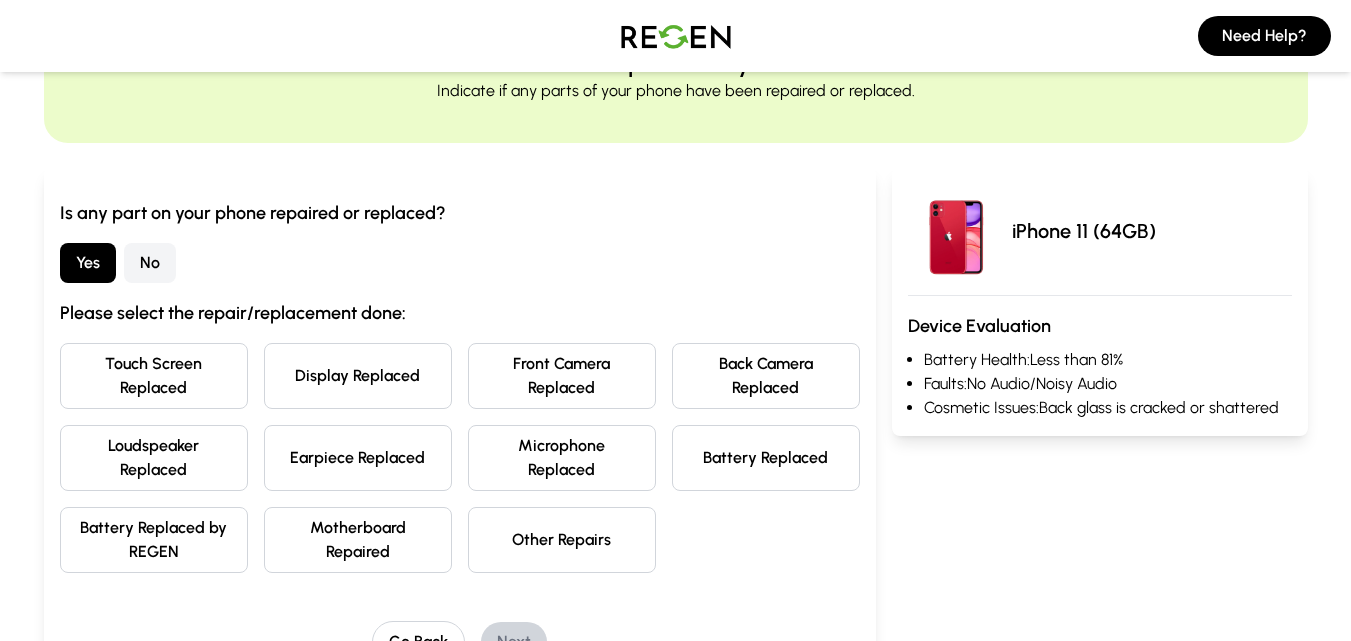 click on "Other Repairs" at bounding box center (562, 540) 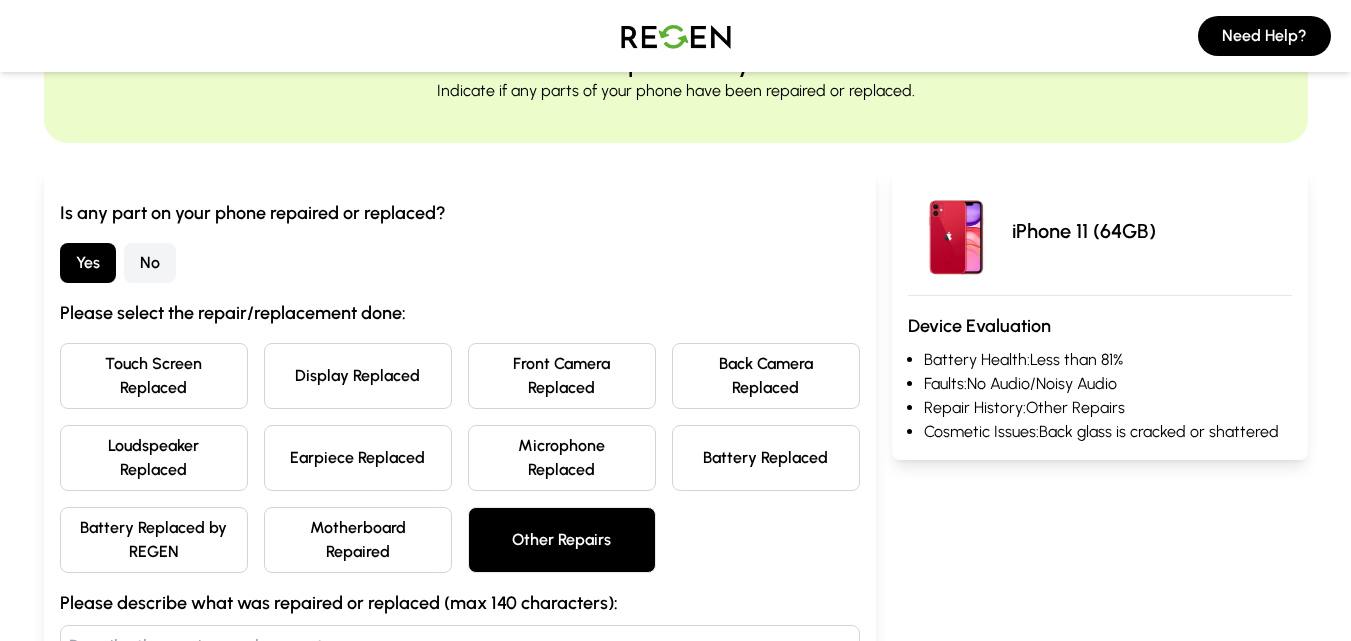 type 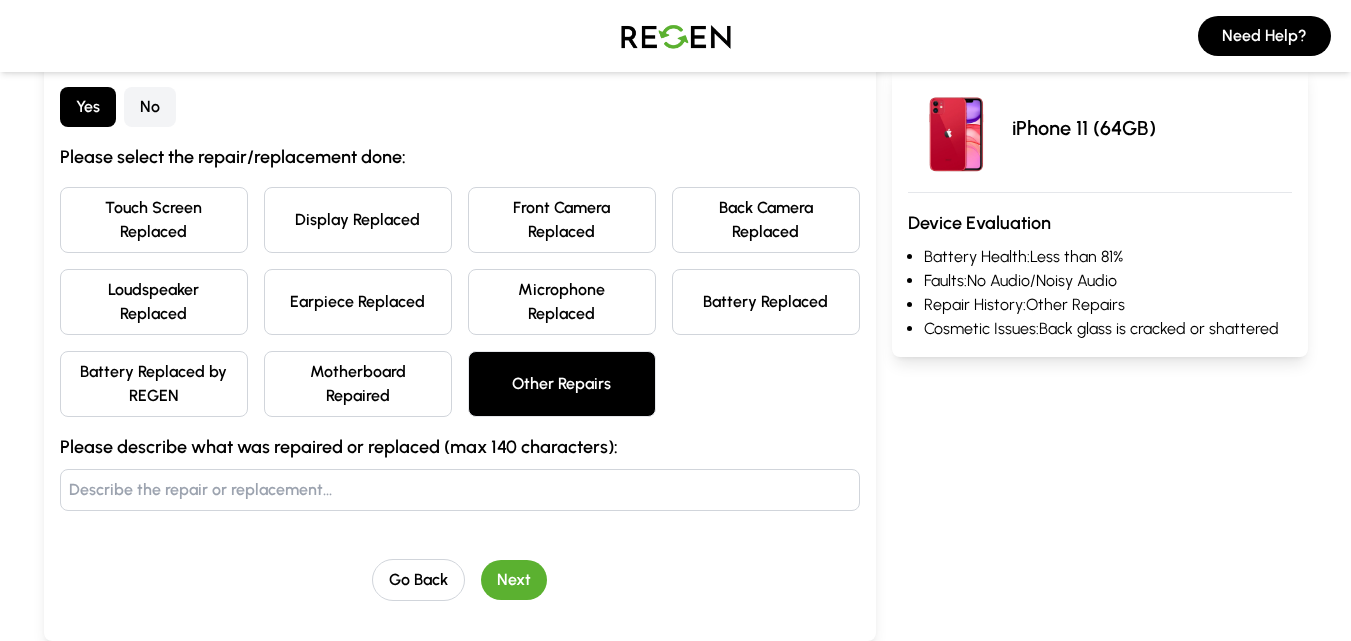 scroll, scrollTop: 269, scrollLeft: 0, axis: vertical 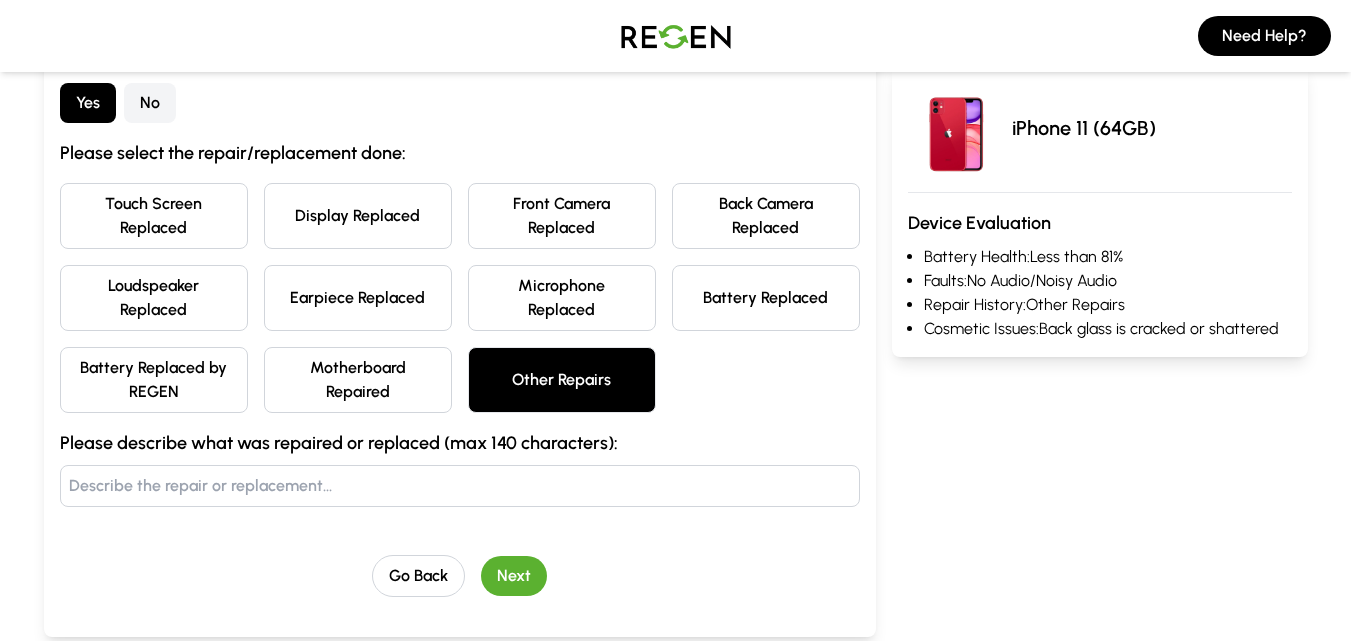 click on "Next" at bounding box center (514, 576) 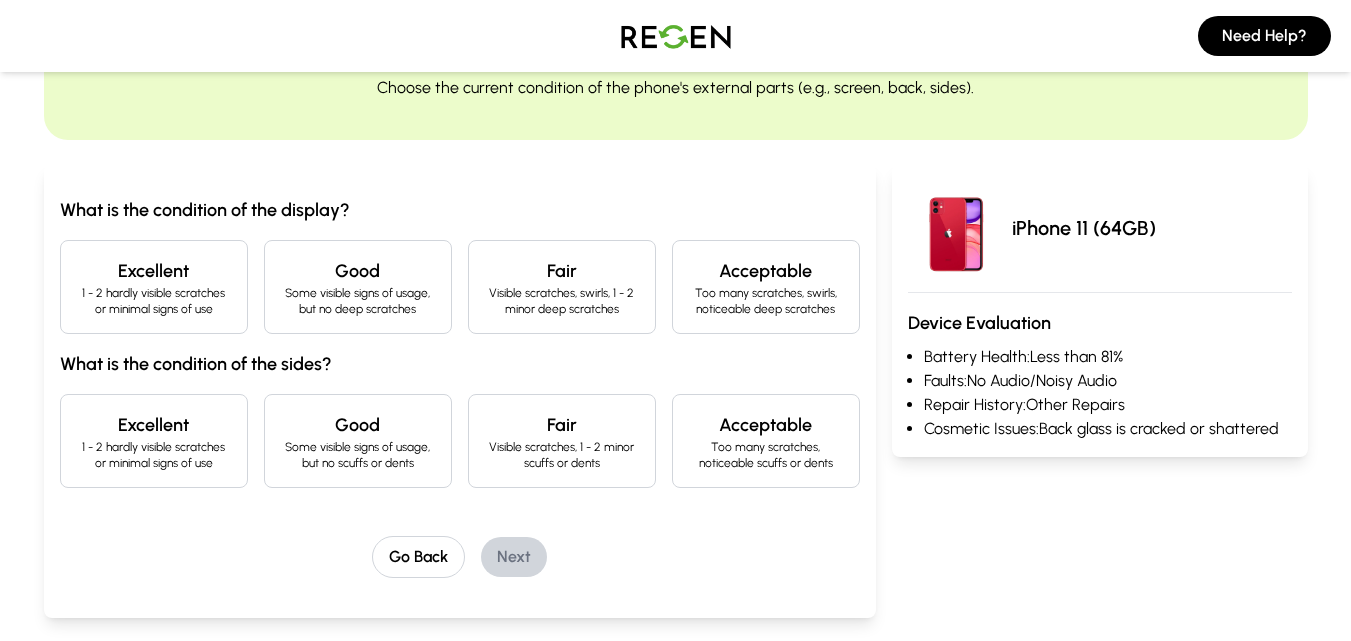 scroll, scrollTop: 109, scrollLeft: 0, axis: vertical 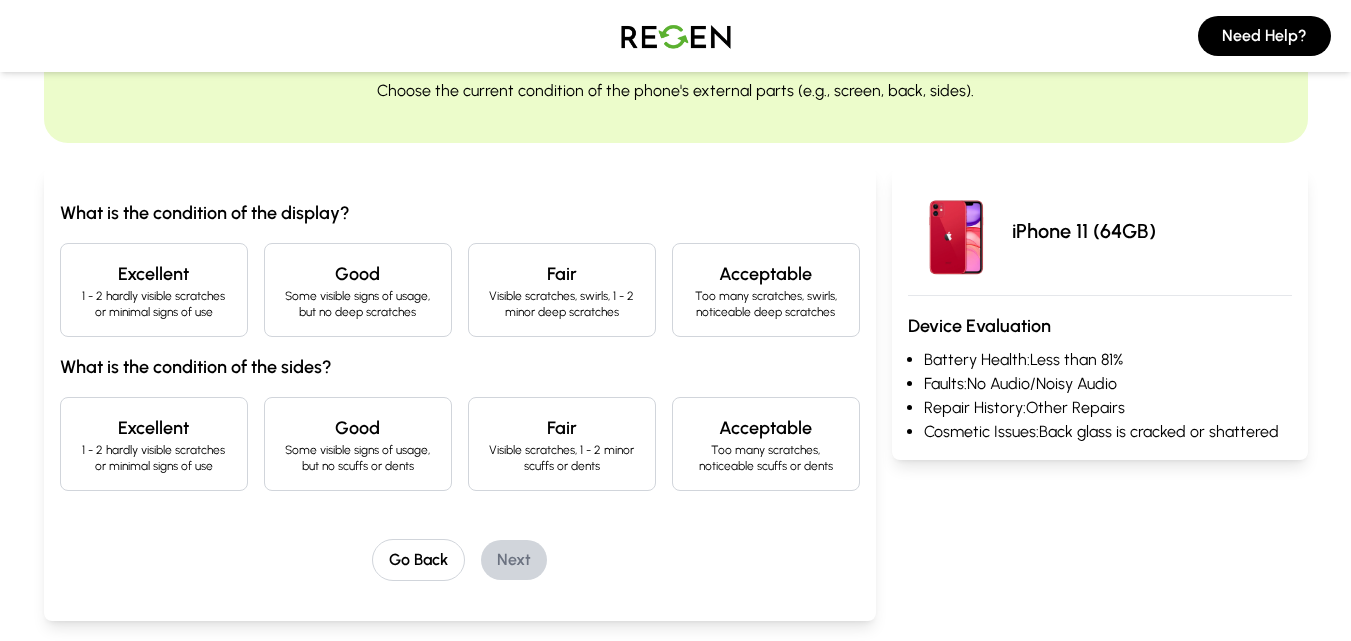 click on "Excellent" at bounding box center (154, 274) 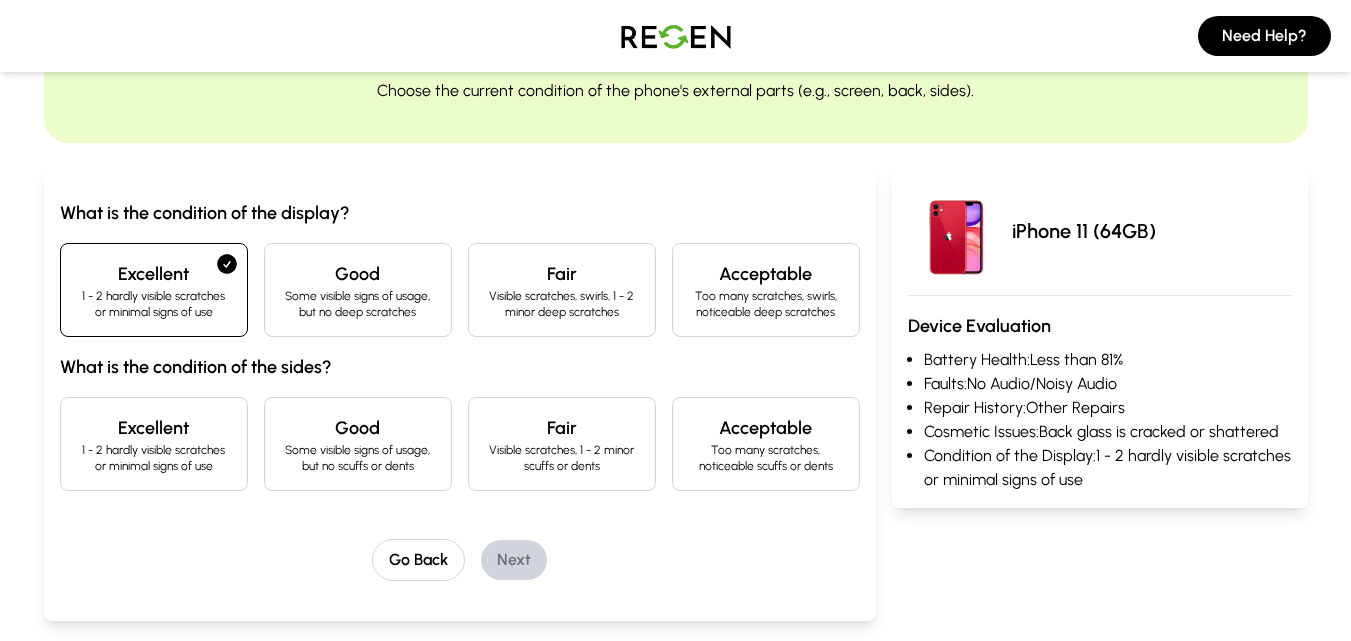 click on "Fair Visible scratches, 1 - 2 minor scuffs or dents" at bounding box center [562, 444] 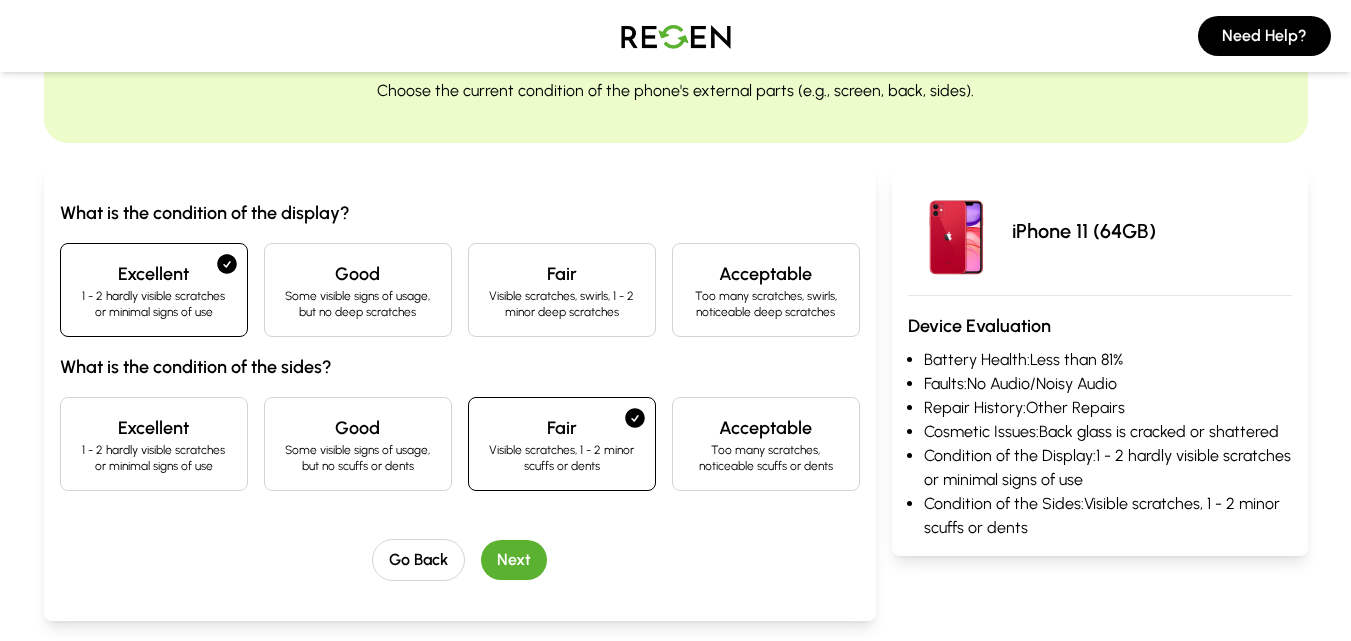 click on "Next" at bounding box center (514, 560) 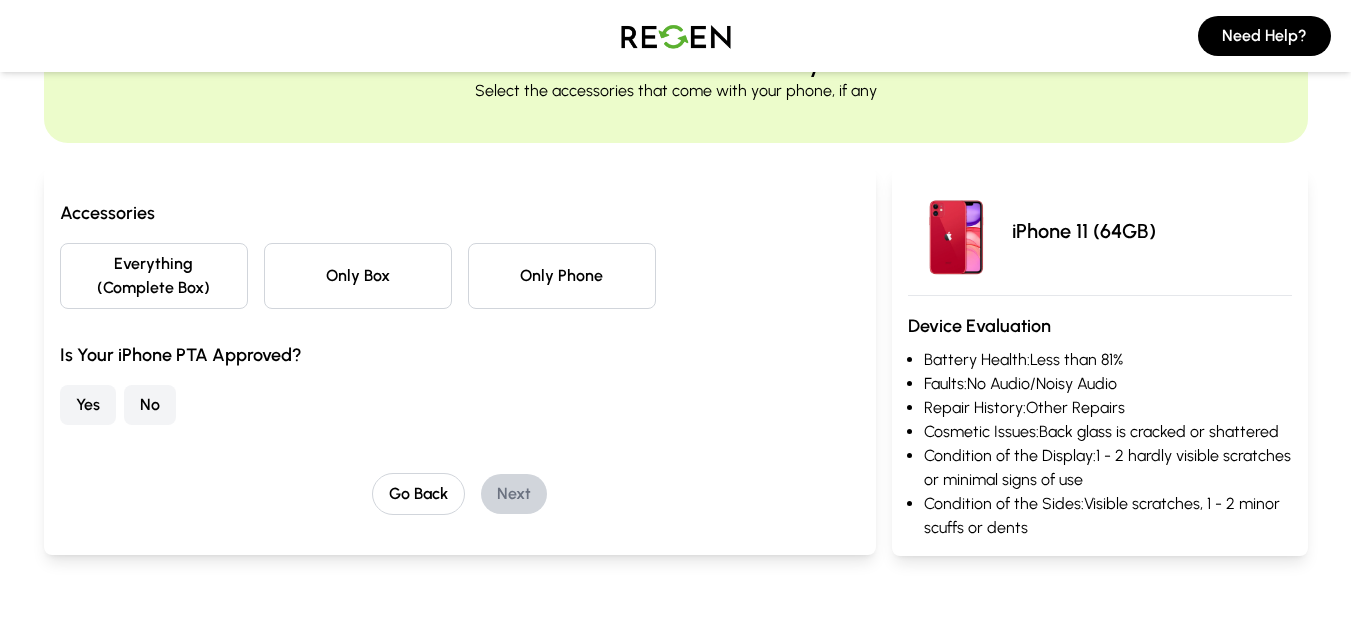 click on "Only Phone" at bounding box center [562, 276] 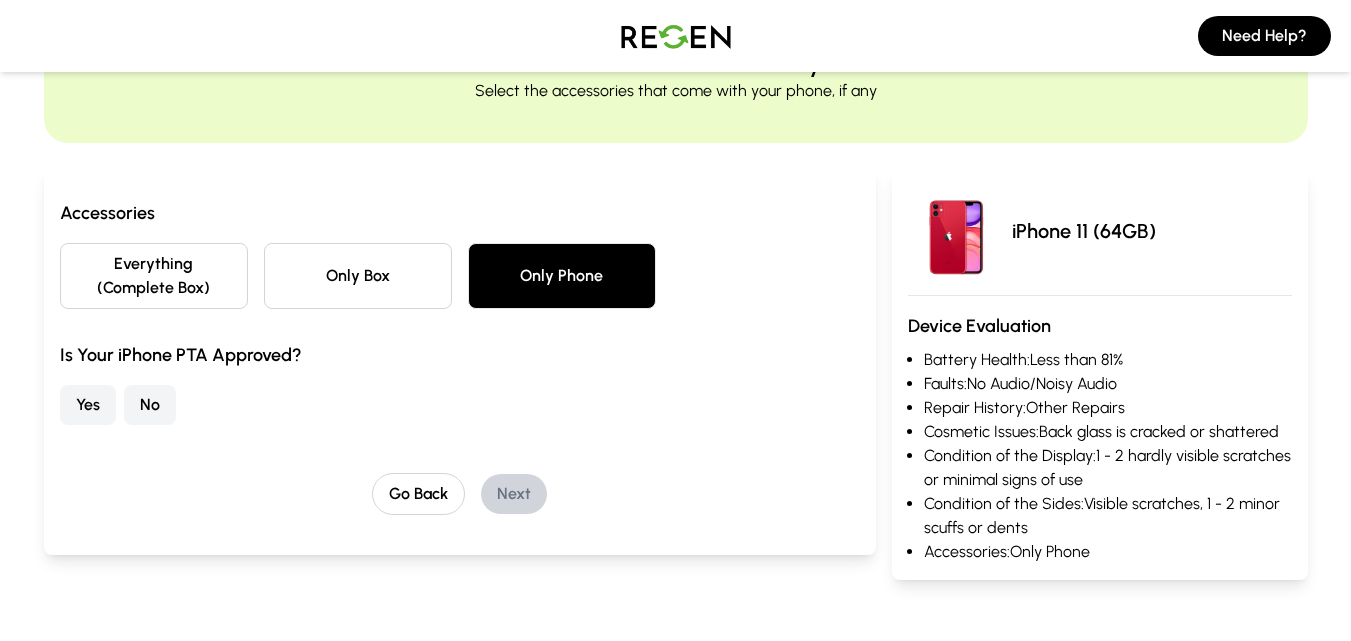 click on "No" at bounding box center [150, 405] 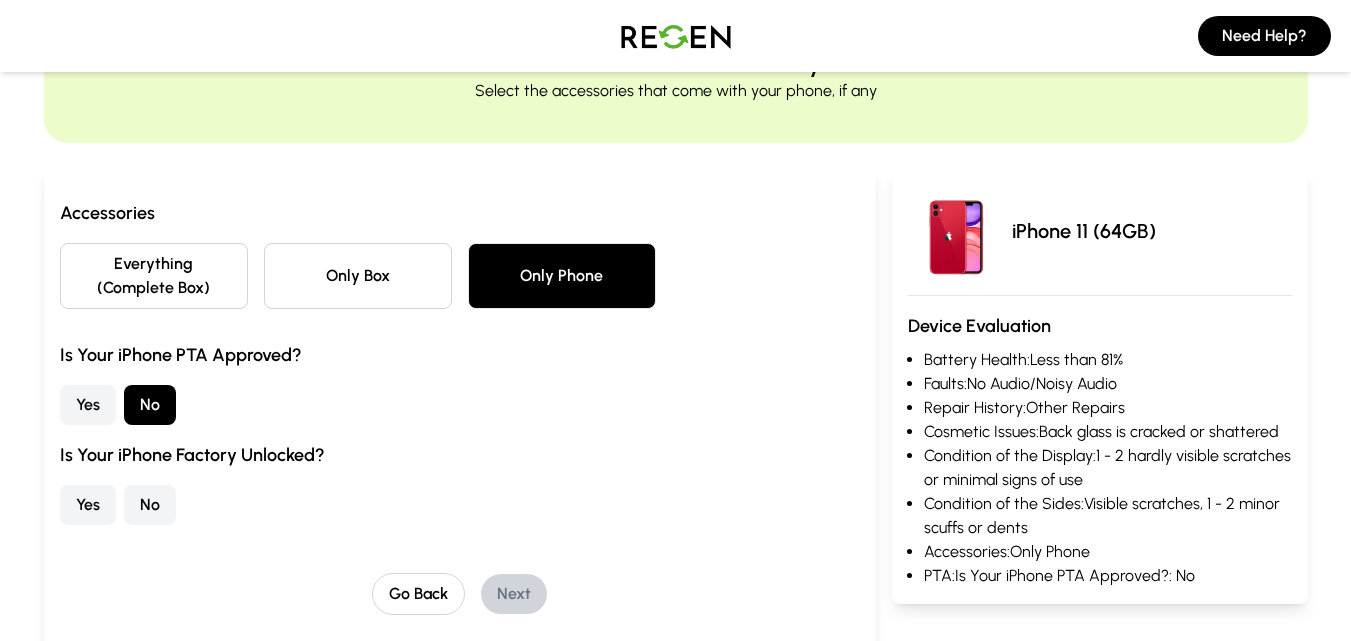 click on "Yes" at bounding box center [88, 505] 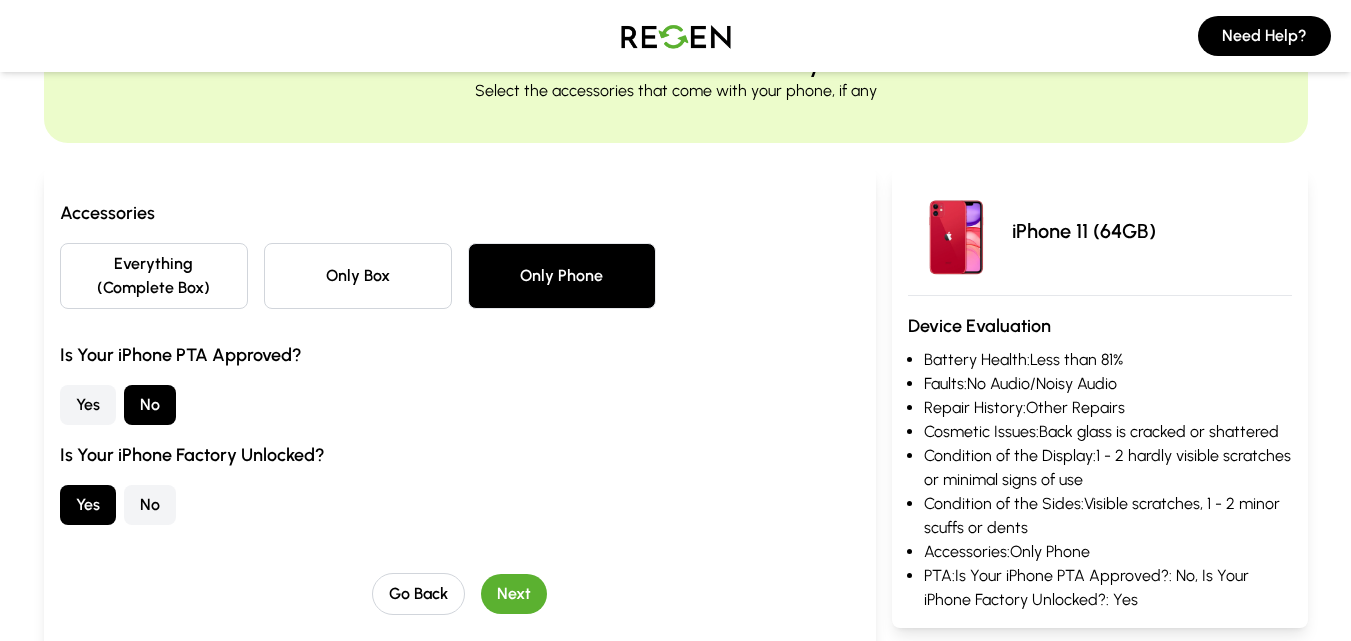 click on "Next" at bounding box center [514, 594] 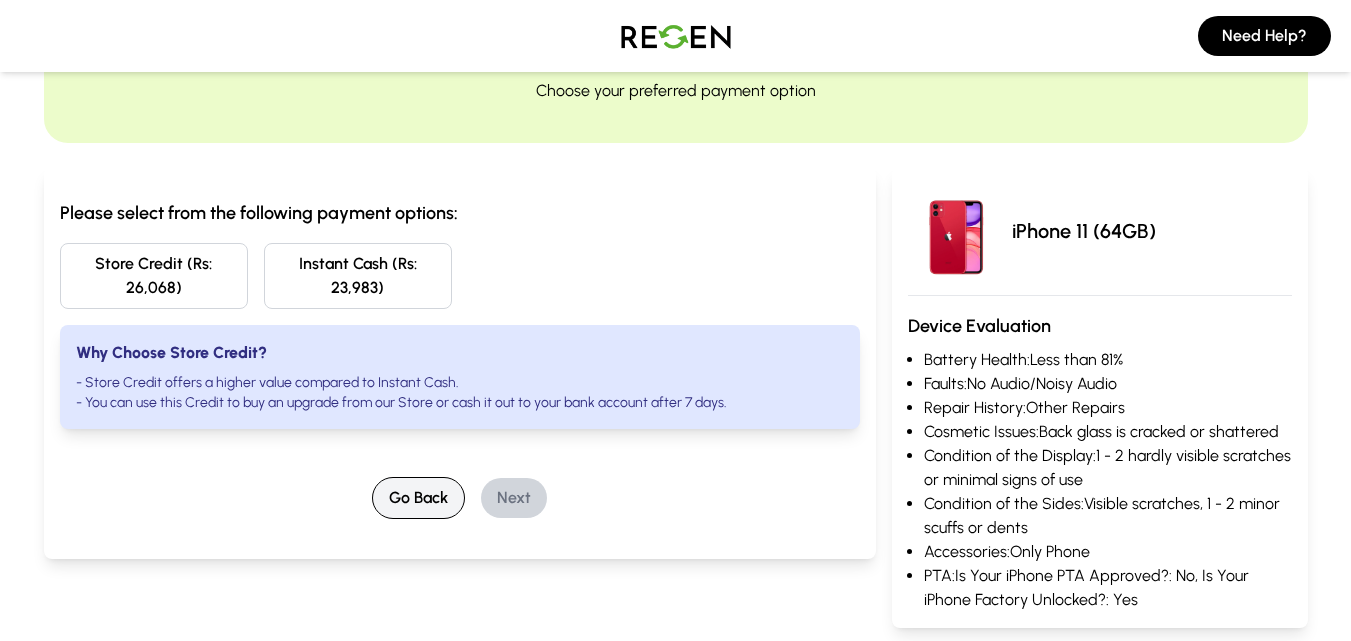 click on "Go Back" at bounding box center [418, 498] 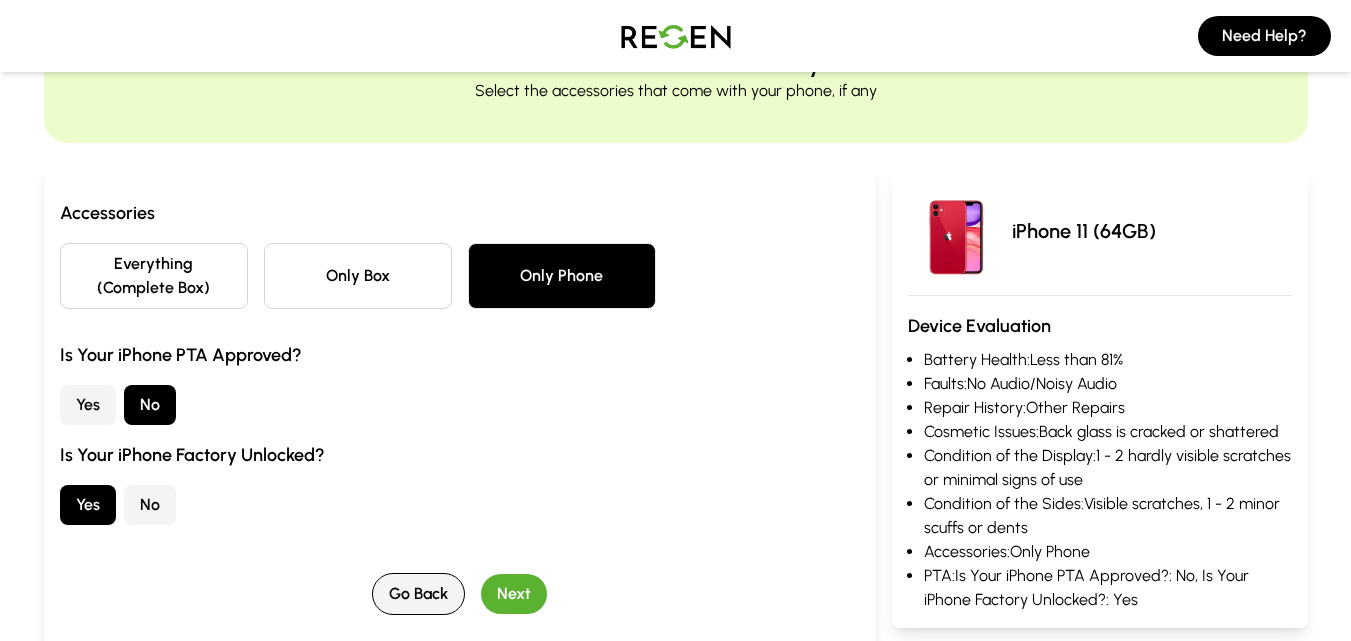 scroll, scrollTop: 0, scrollLeft: 0, axis: both 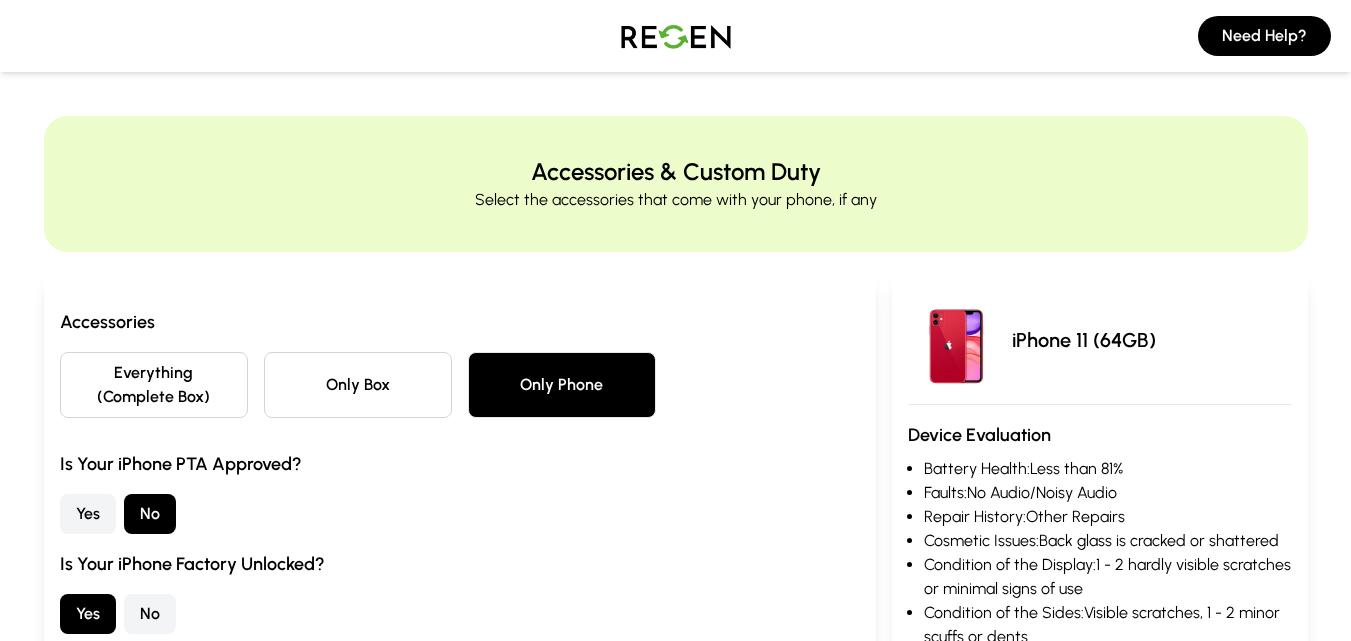click at bounding box center (676, 36) 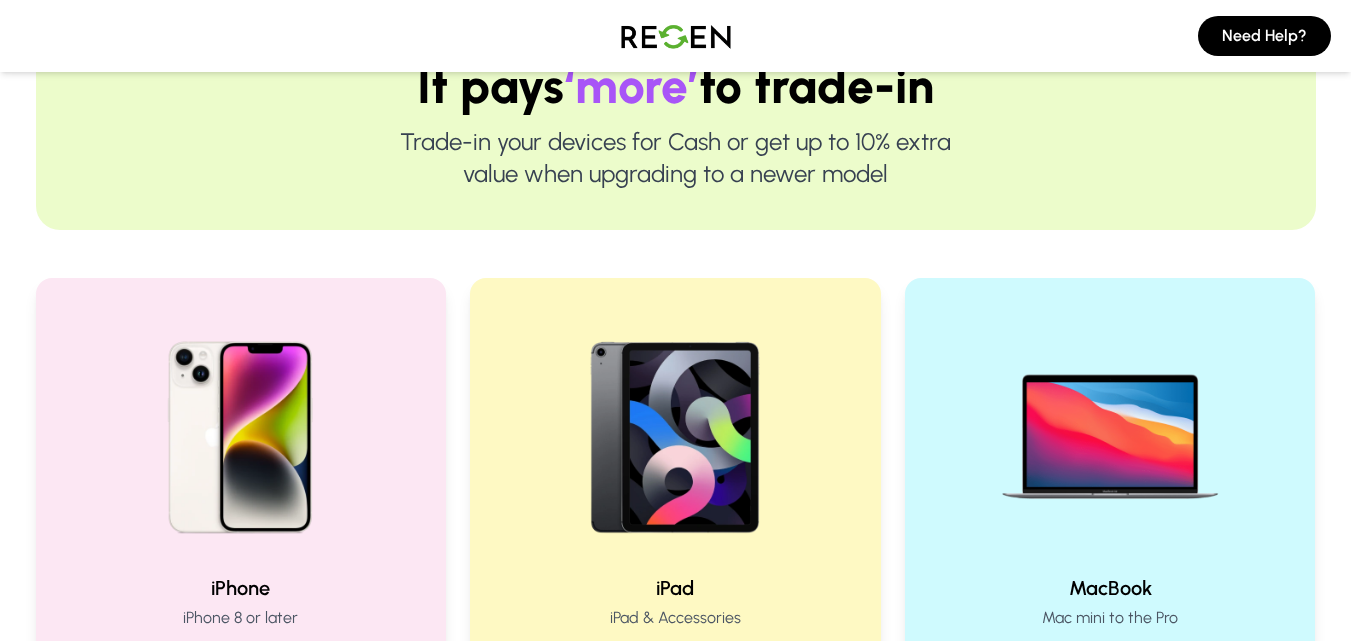 scroll, scrollTop: 240, scrollLeft: 0, axis: vertical 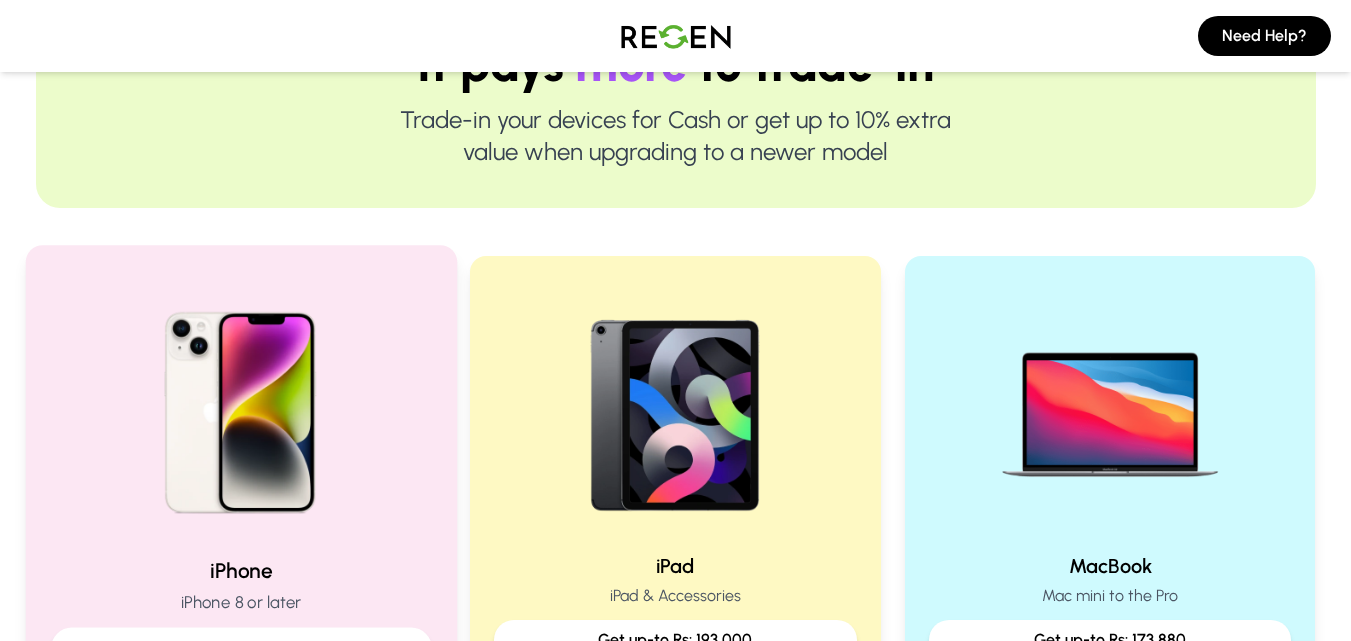 click at bounding box center (240, 405) 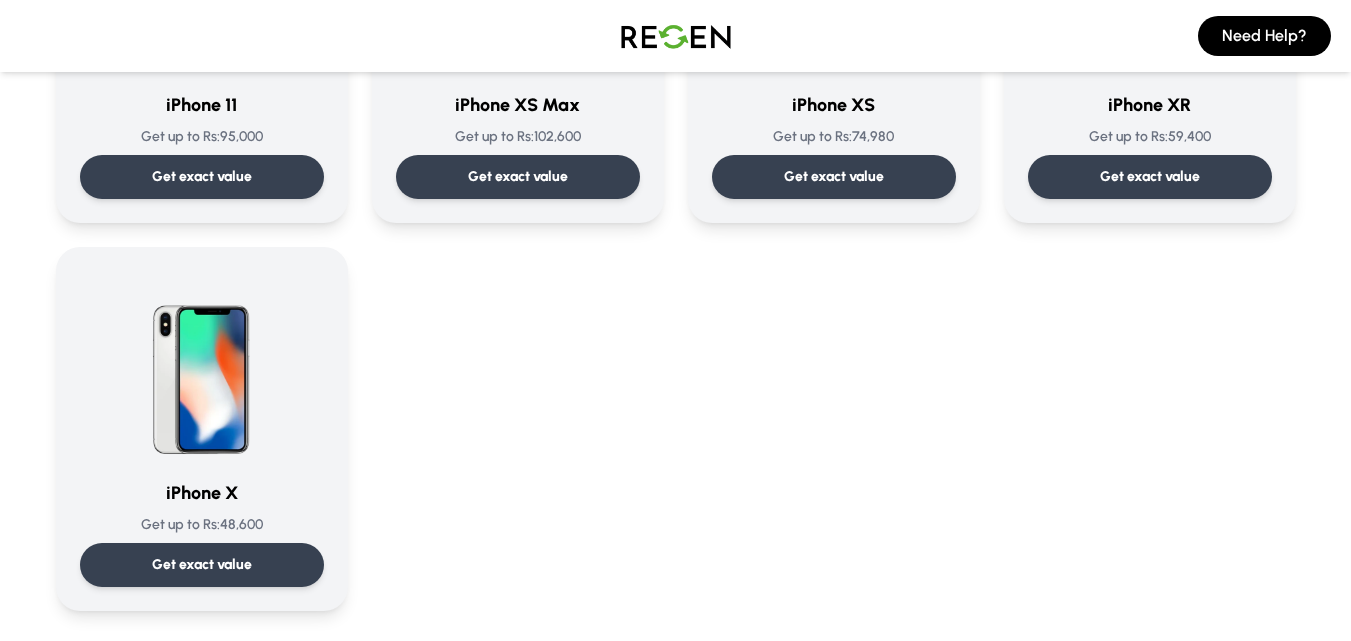 scroll, scrollTop: 2320, scrollLeft: 0, axis: vertical 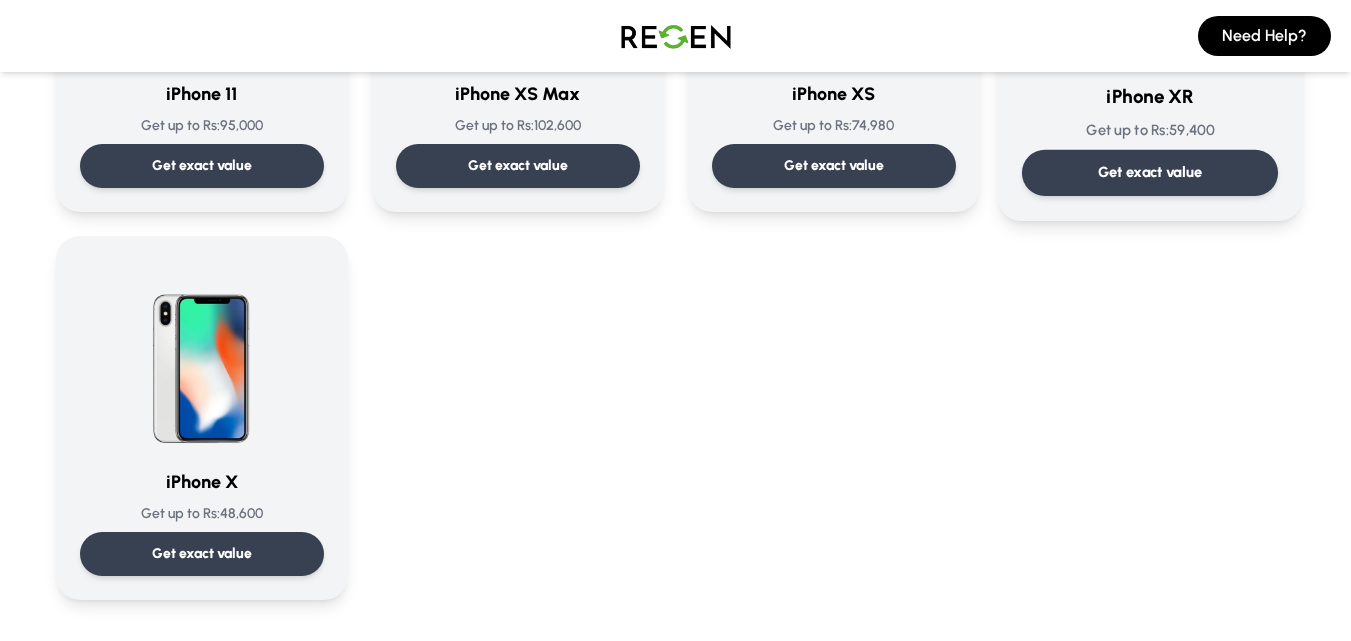 click on "iPhone XR Get up to Rs:  59,400 Get exact value" at bounding box center [1149, 30] 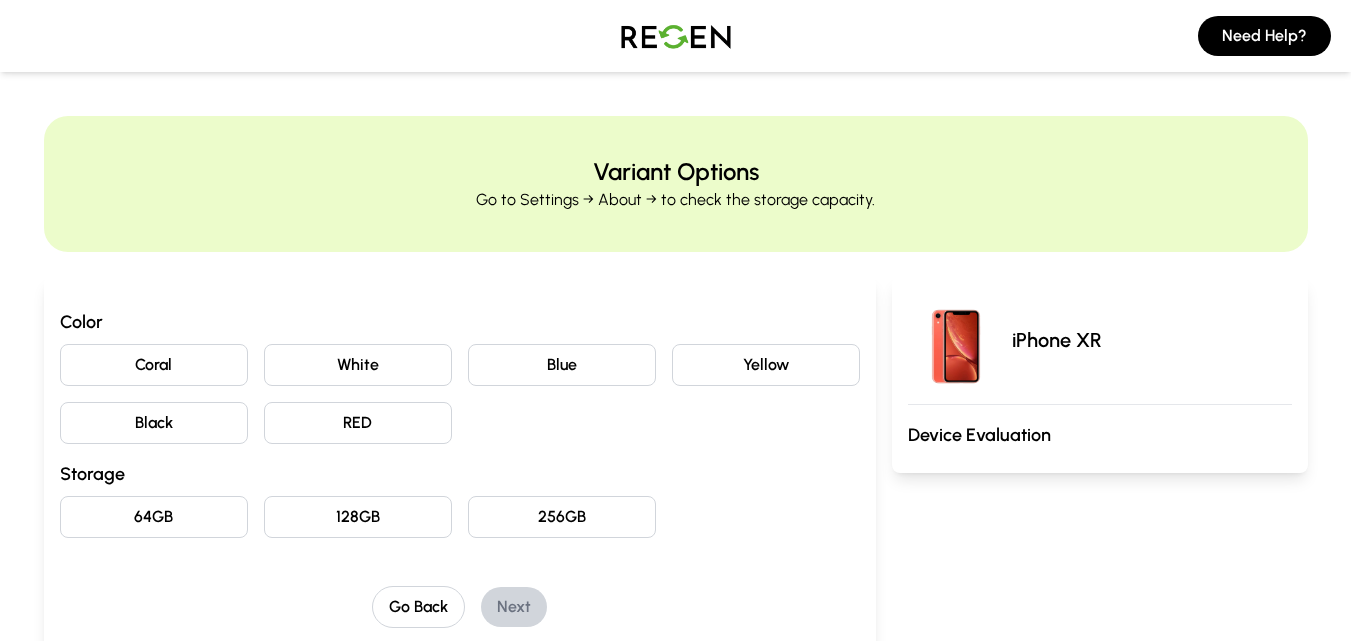 scroll, scrollTop: 40, scrollLeft: 0, axis: vertical 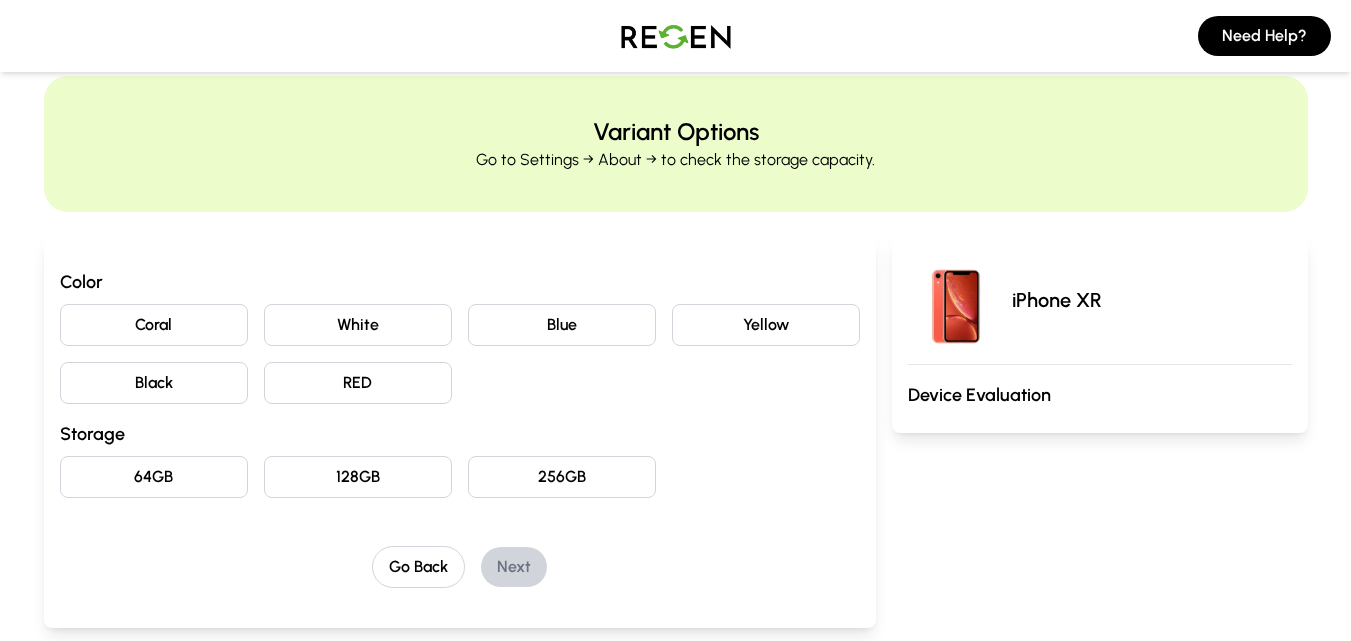 click on "Black" at bounding box center (154, 383) 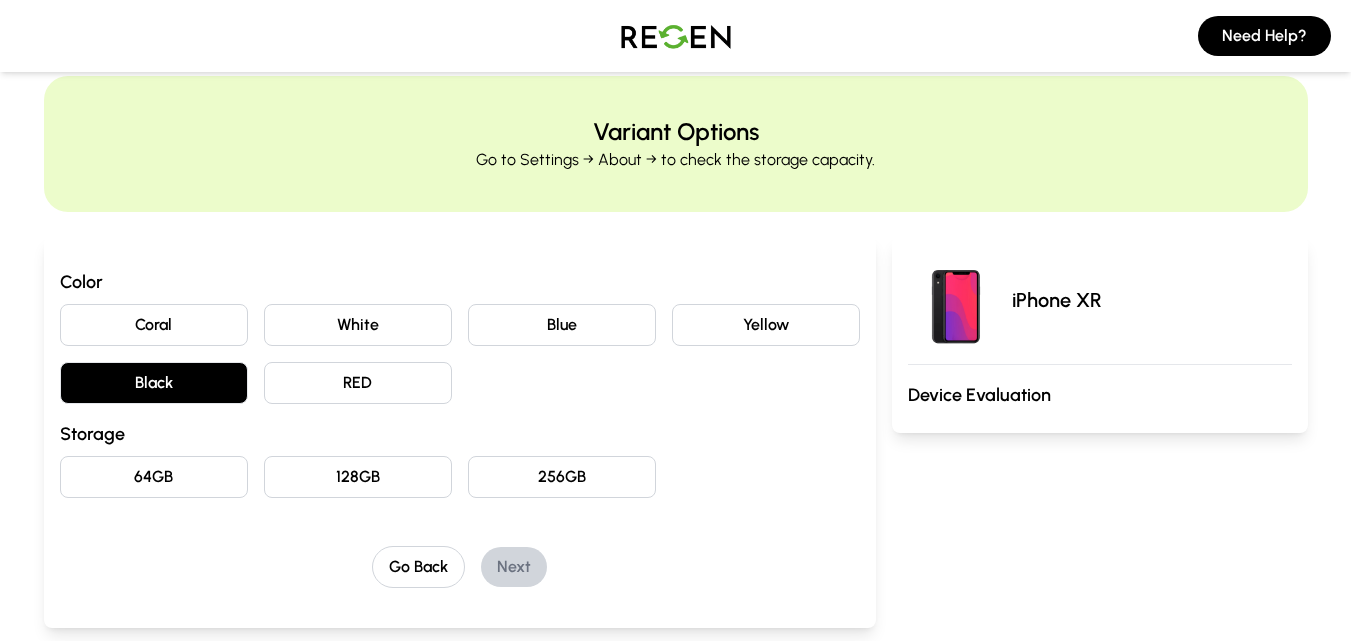 click on "64GB" at bounding box center [154, 477] 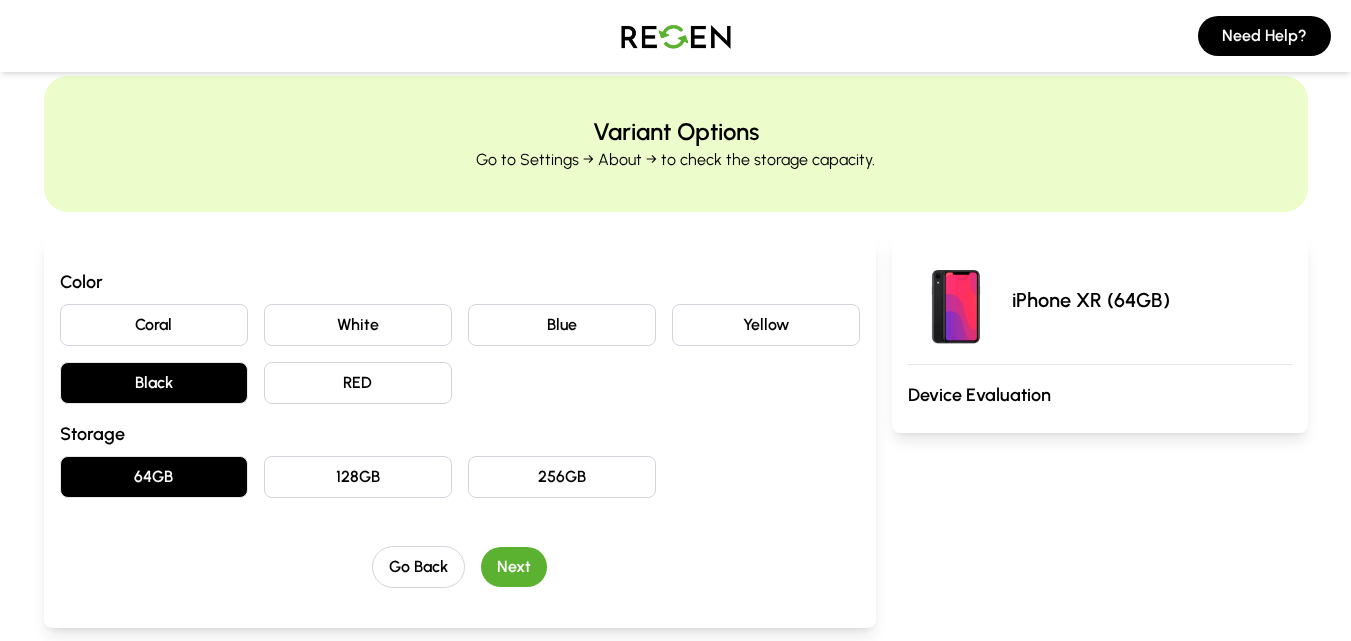 click on "Go Back Next" at bounding box center (460, 567) 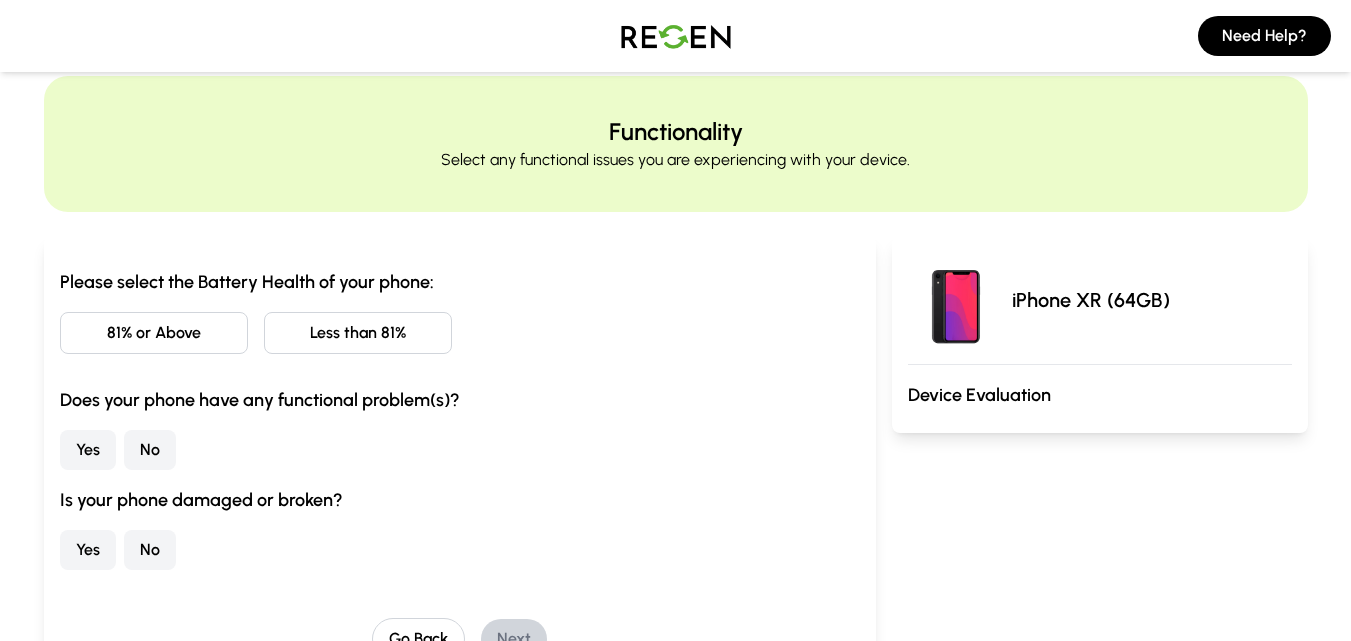click on "Less than 81%" at bounding box center (358, 333) 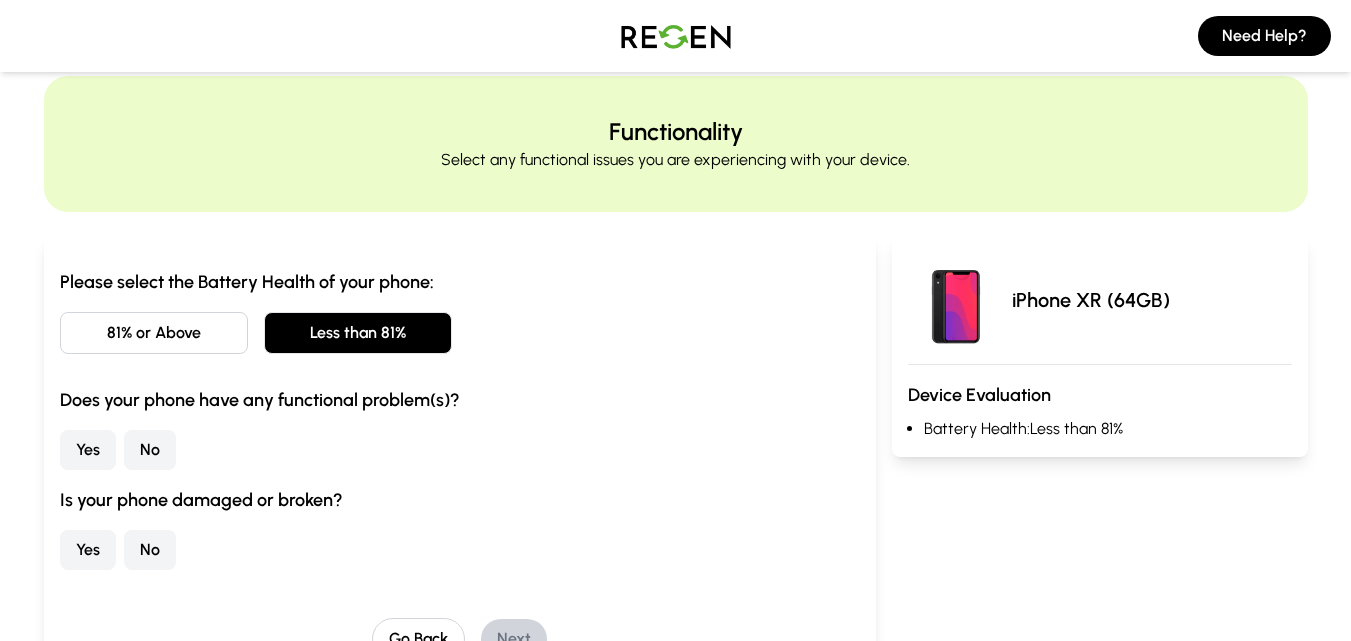 click on "No" at bounding box center [150, 450] 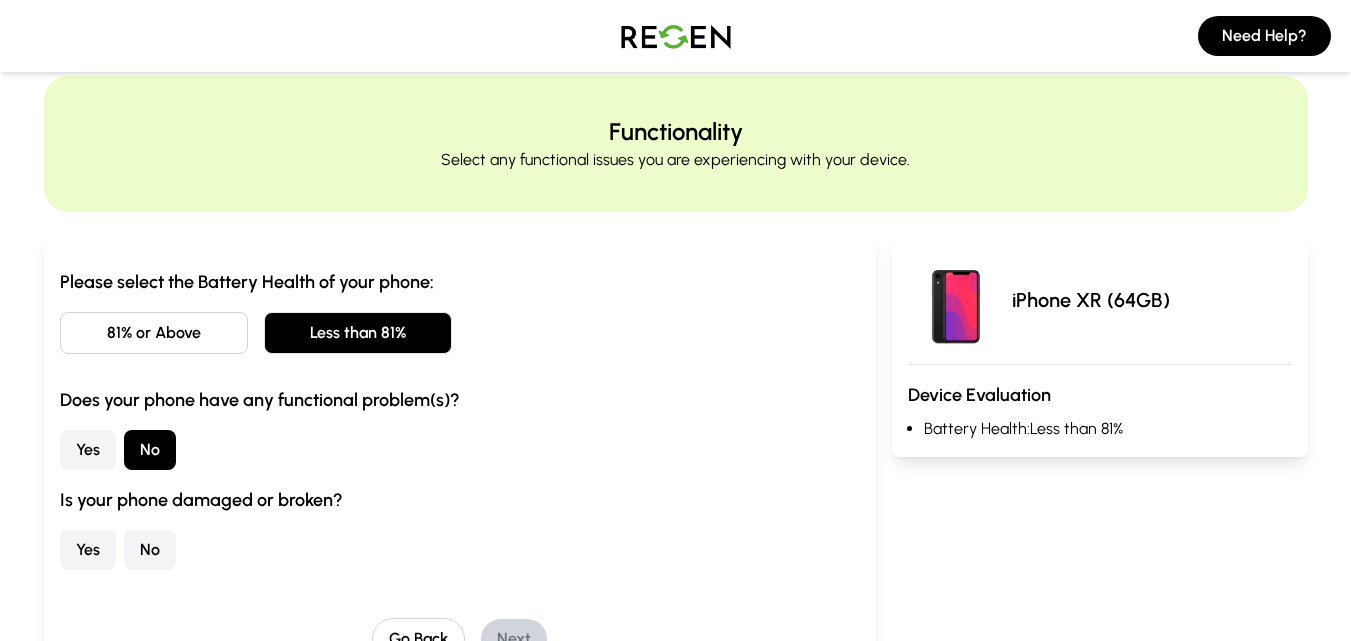 click on "Yes" at bounding box center (88, 550) 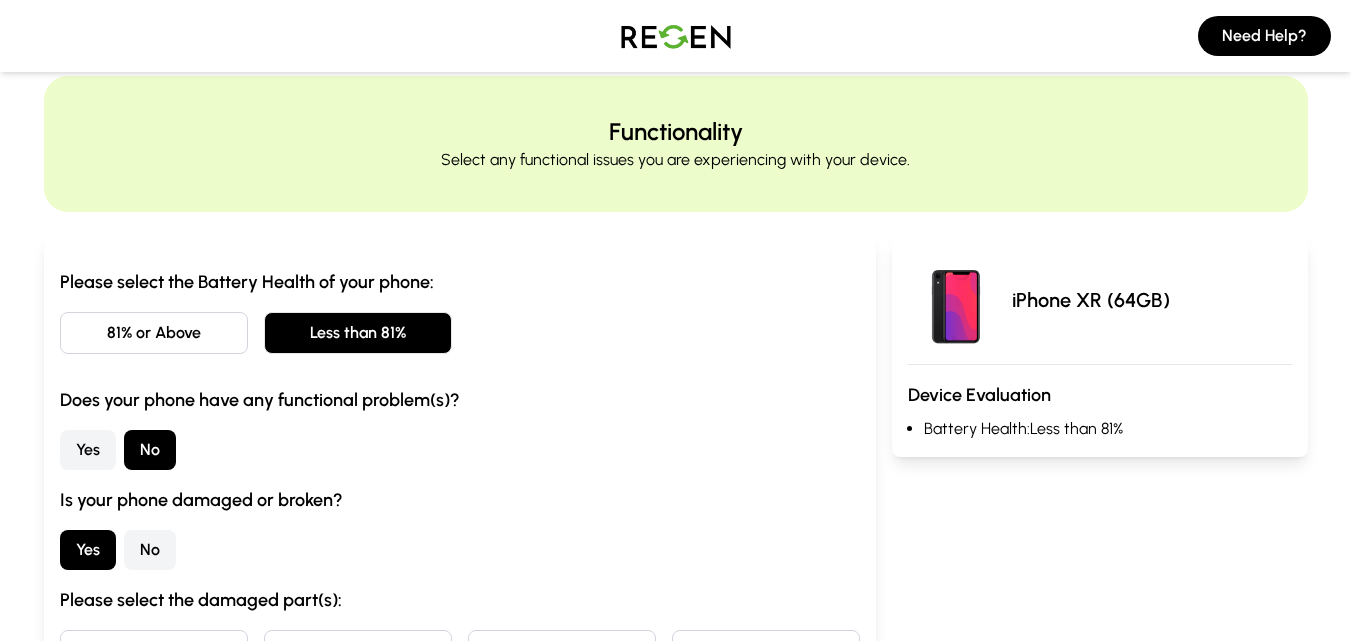 type 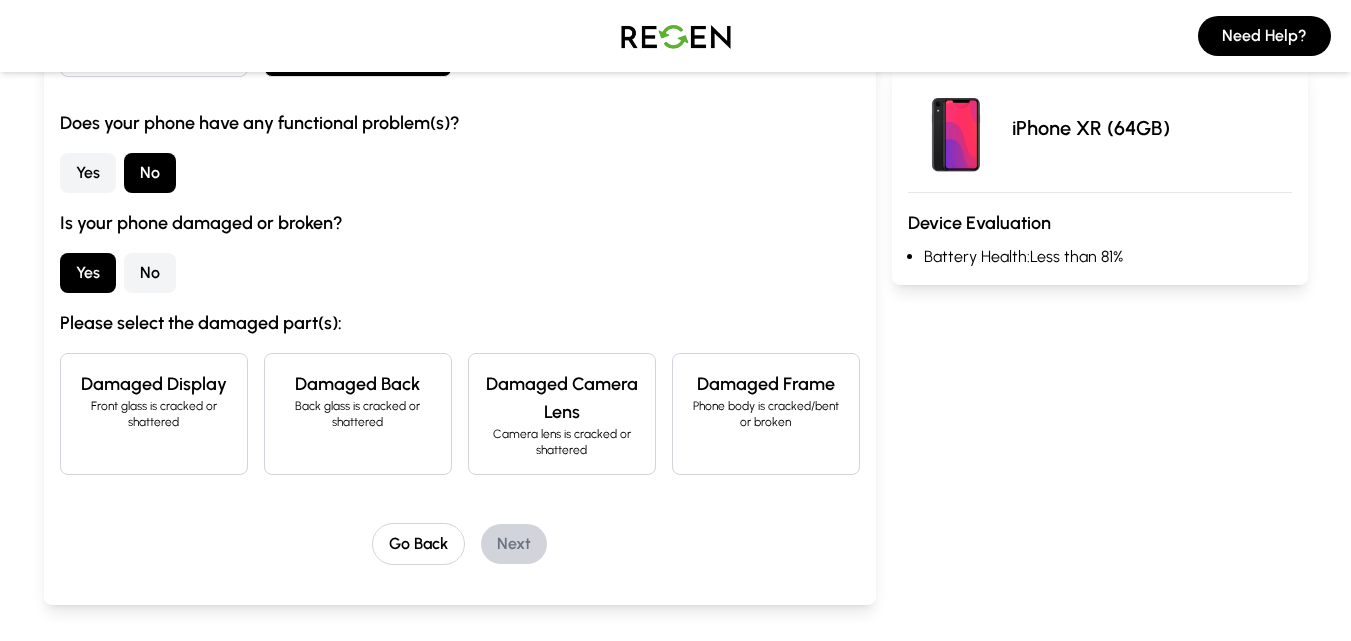 scroll, scrollTop: 360, scrollLeft: 0, axis: vertical 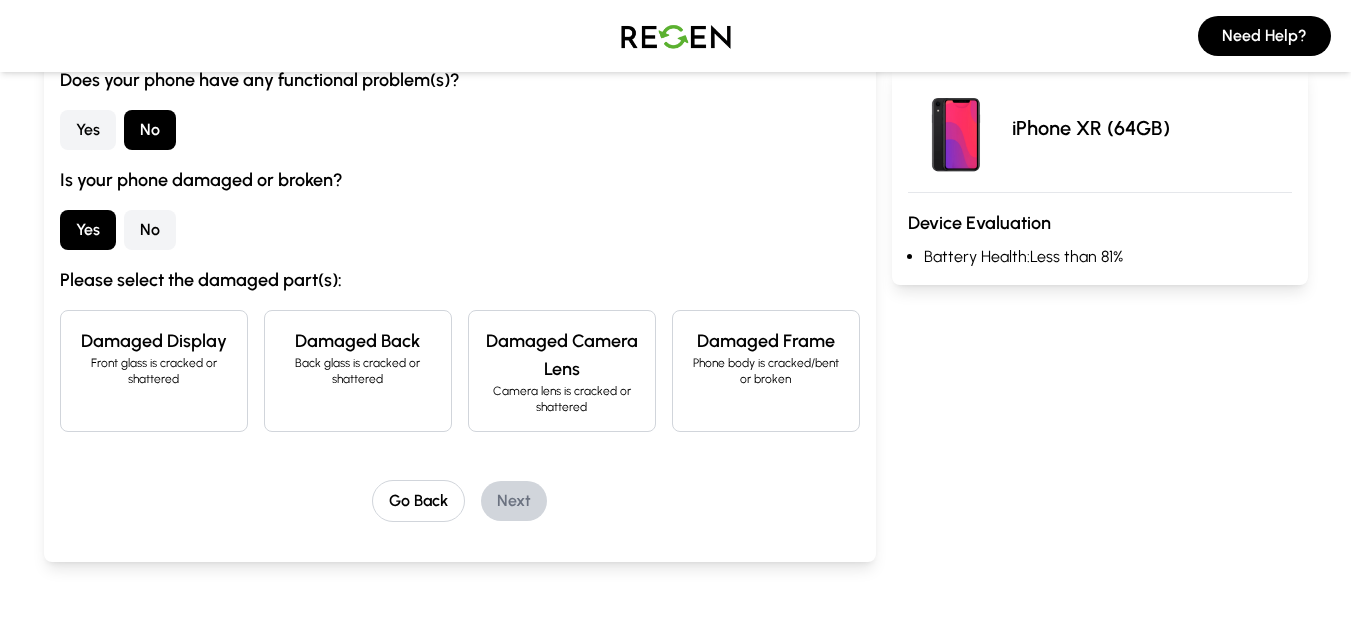 click on "Please select the Battery Health of your phone: 81% or Above Less than 81% Does your phone have any functional problem(s)? Yes No Is your phone damaged or broken? Yes No Please select the damaged part(s): Damaged Display Front glass is cracked or shattered Damaged Back Back glass is cracked or shattered Damaged Camera Lens Camera lens is cracked or shattered Damaged Frame Phone body is cracked/bent or broken Go Back Next" at bounding box center (460, 235) 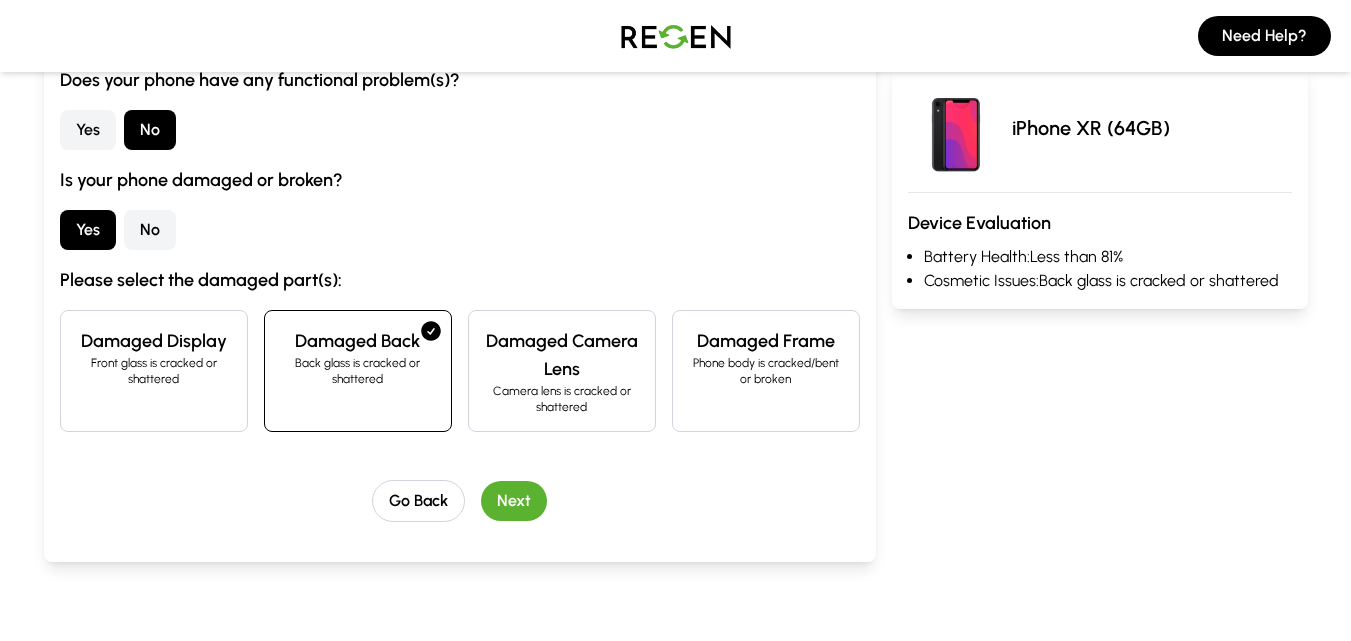 click on "Next" at bounding box center (514, 501) 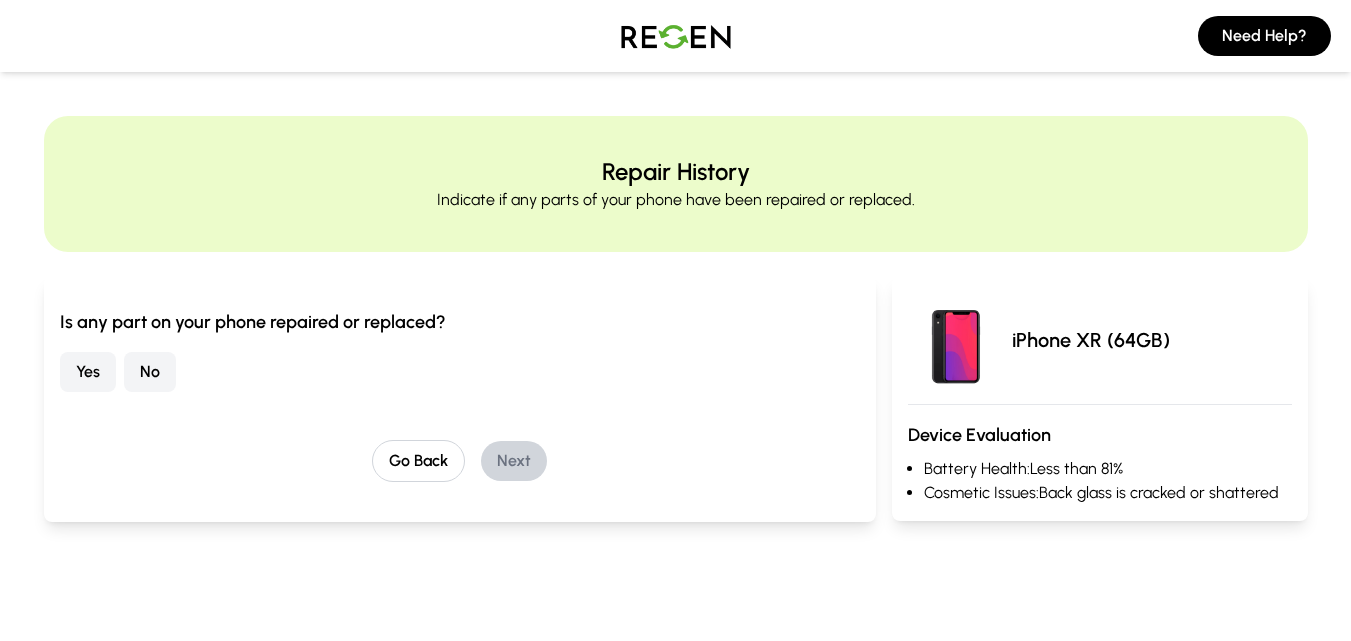 click on "No" at bounding box center (150, 372) 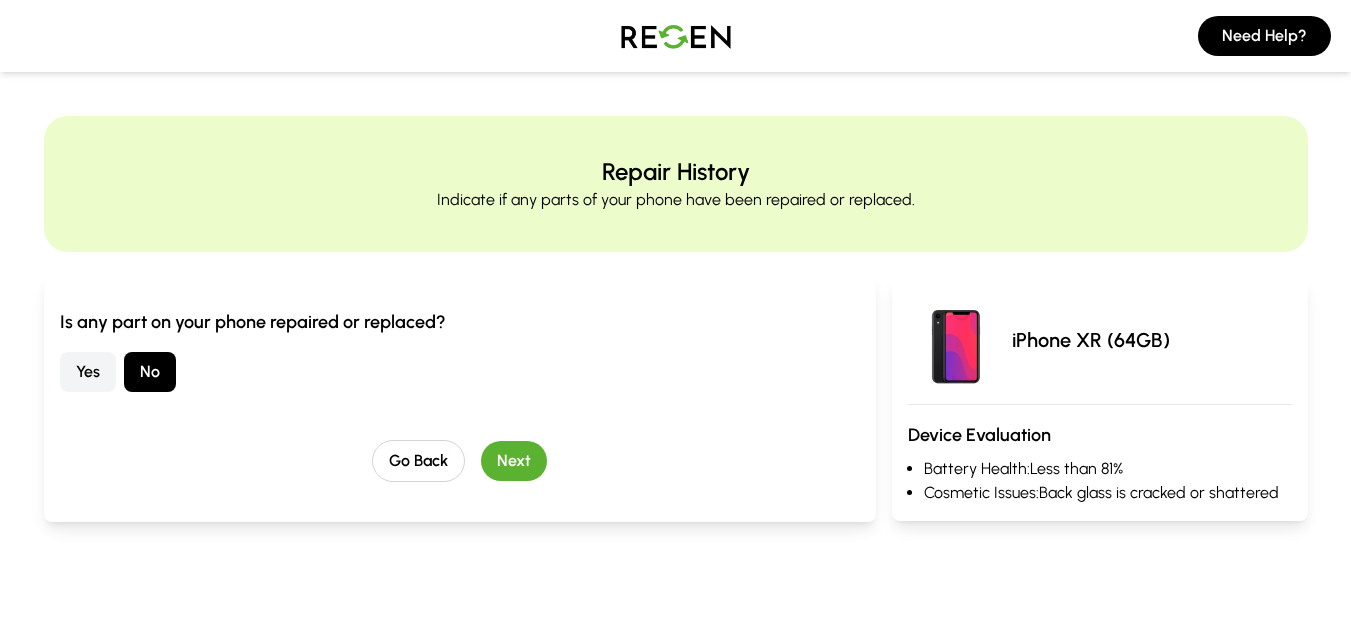click on "Next" at bounding box center [514, 461] 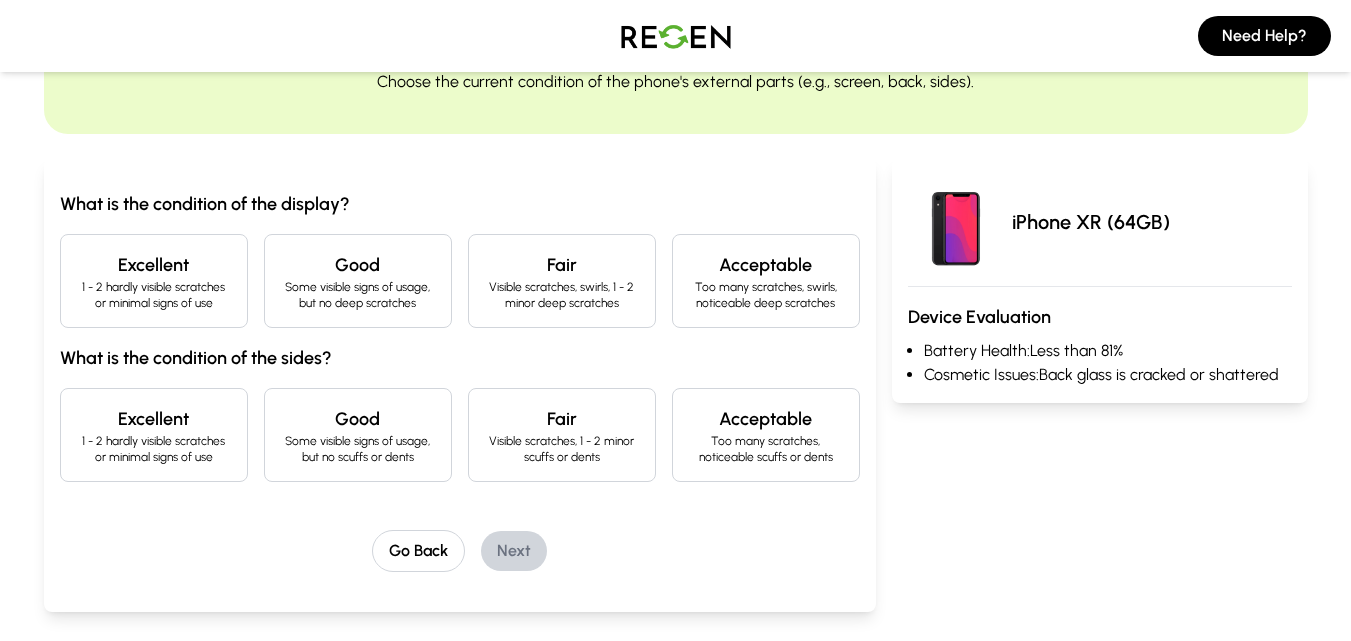 scroll, scrollTop: 120, scrollLeft: 0, axis: vertical 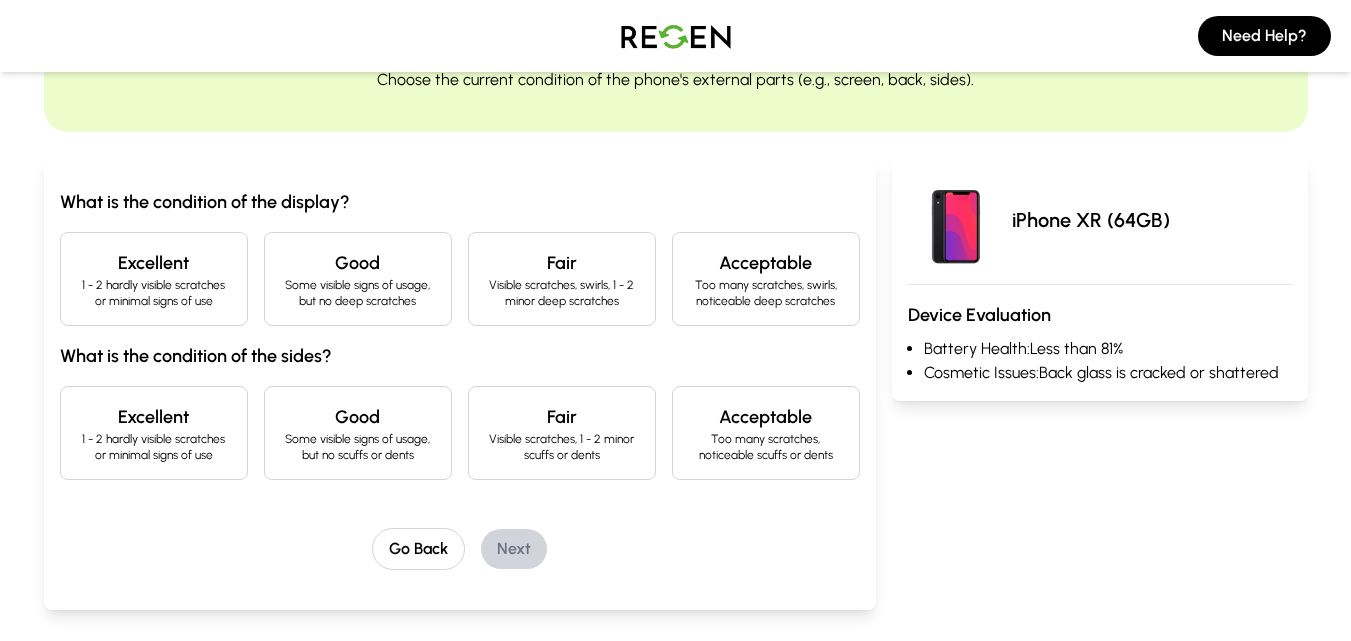 click on "Fair" at bounding box center [562, 263] 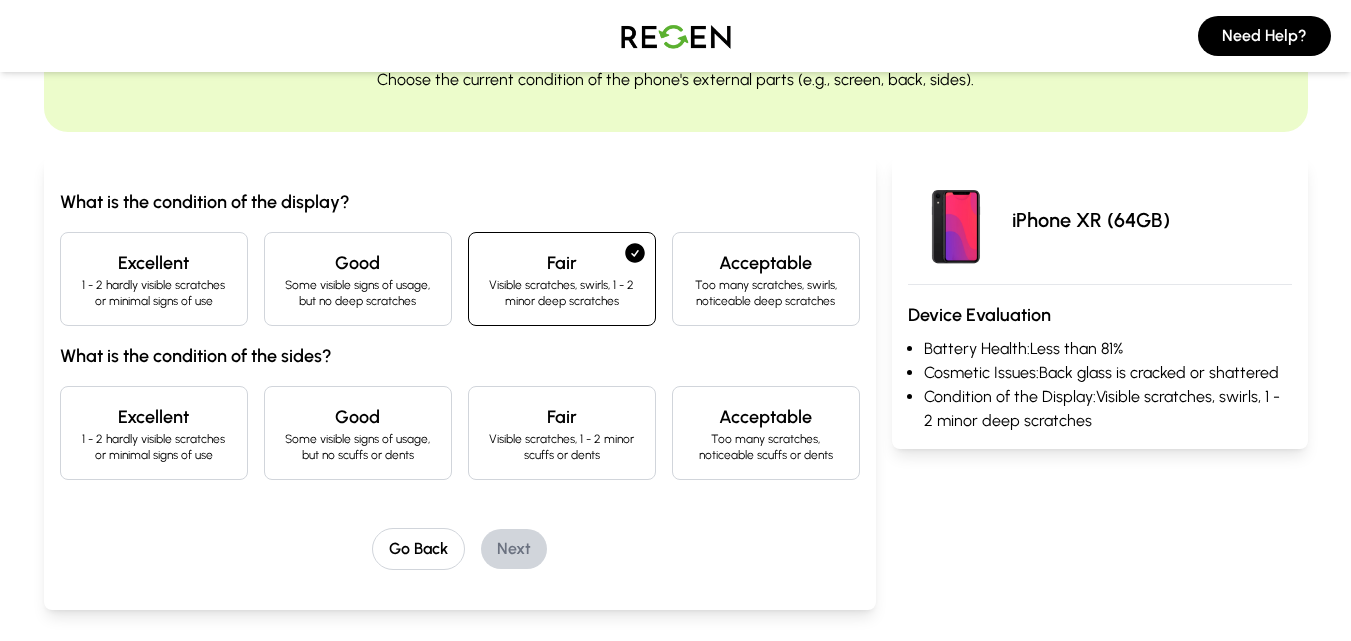 click on "Good" at bounding box center [358, 263] 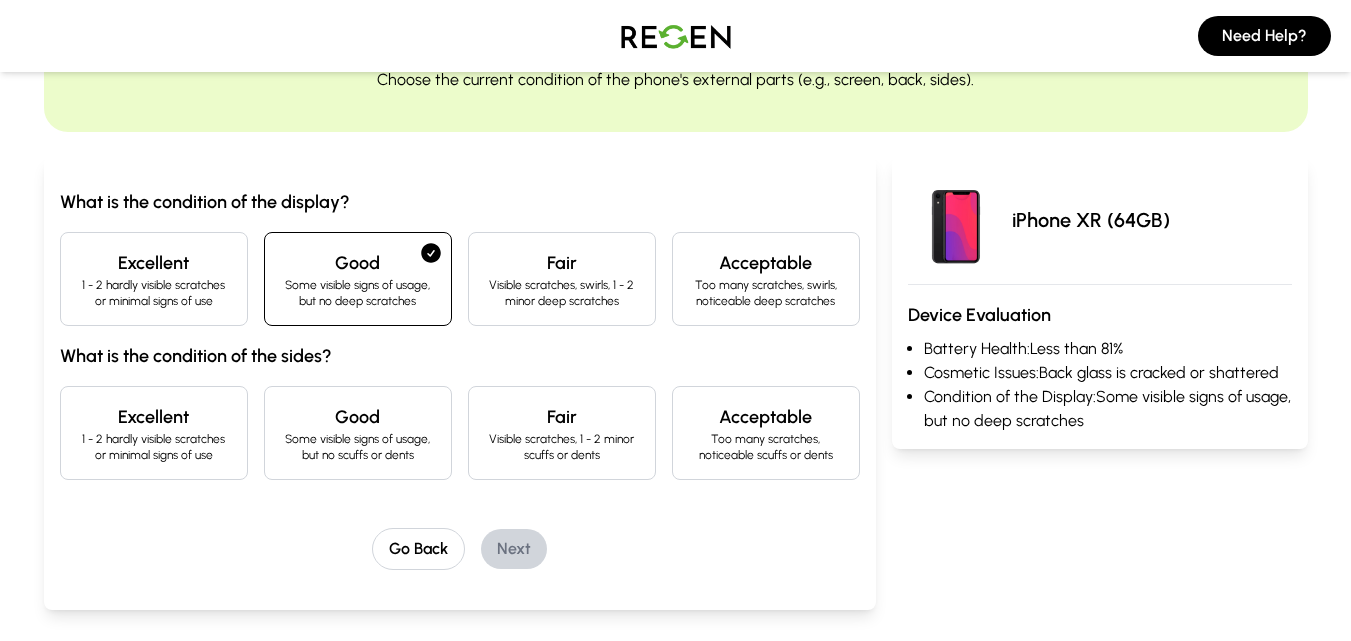 click on "What is the condition of the display? Excellent 1 - 2 hardly visible scratches or minimal signs of use Good Some visible signs of usage, but no deep scratches Fair Visible scratches, swirls, 1 - 2 minor deep scratches Acceptable Too many scratches, swirls, noticeable deep scratches What is the condition of the sides? Excellent 1 - 2 hardly visible scratches or minimal signs of use Good Some visible signs of usage, but no scuffs or dents Fair Visible scratches, 1 - 2 minor scuffs or dents Acceptable Too many scratches, noticeable scuffs or dents Go Back Next" at bounding box center [460, 379] 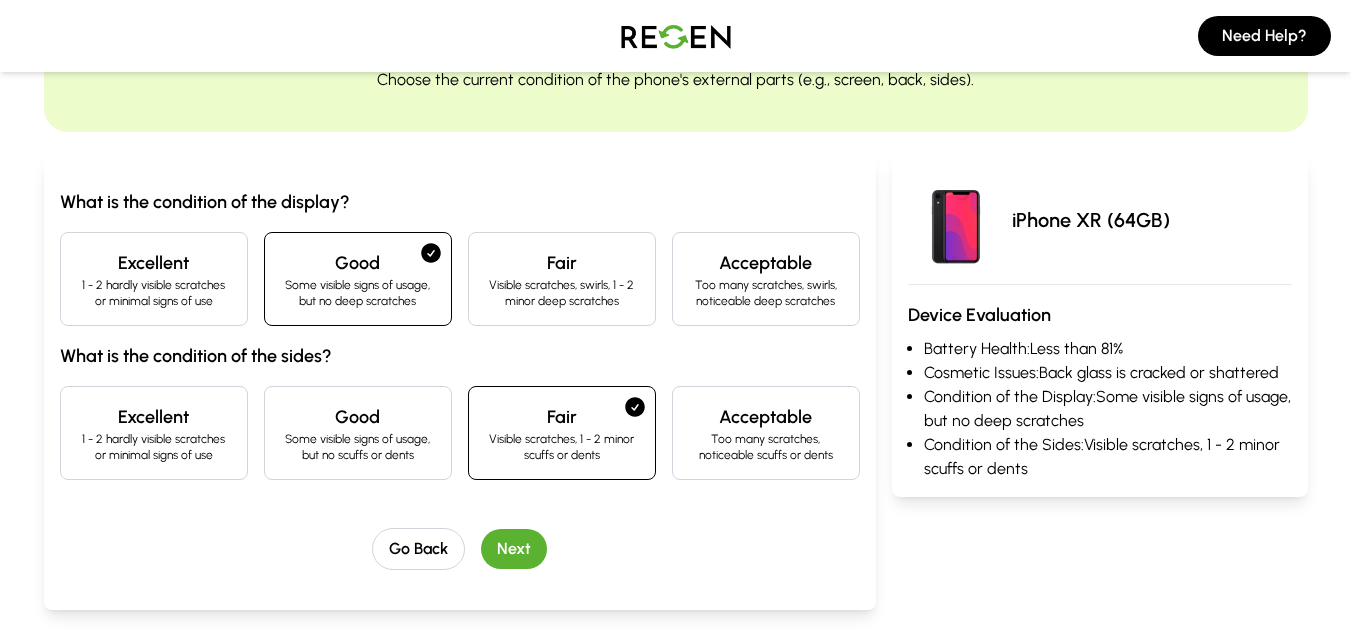 click on "Next" at bounding box center (514, 549) 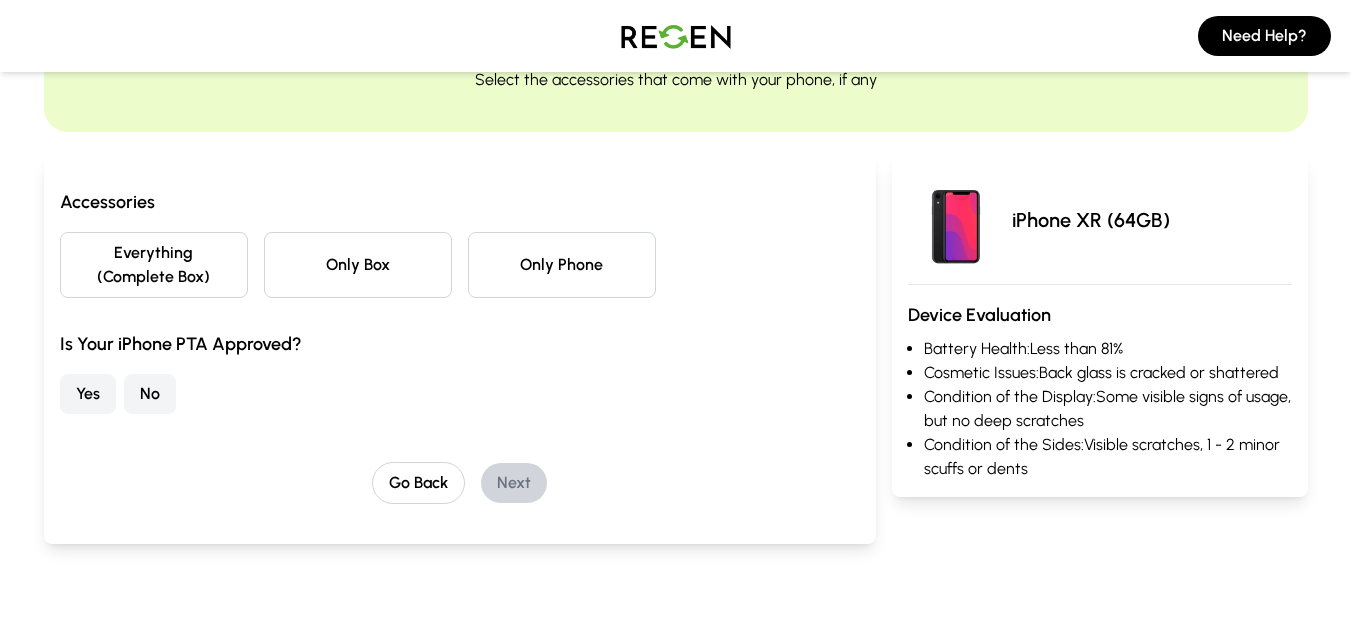 click on "Only Phone" at bounding box center [562, 265] 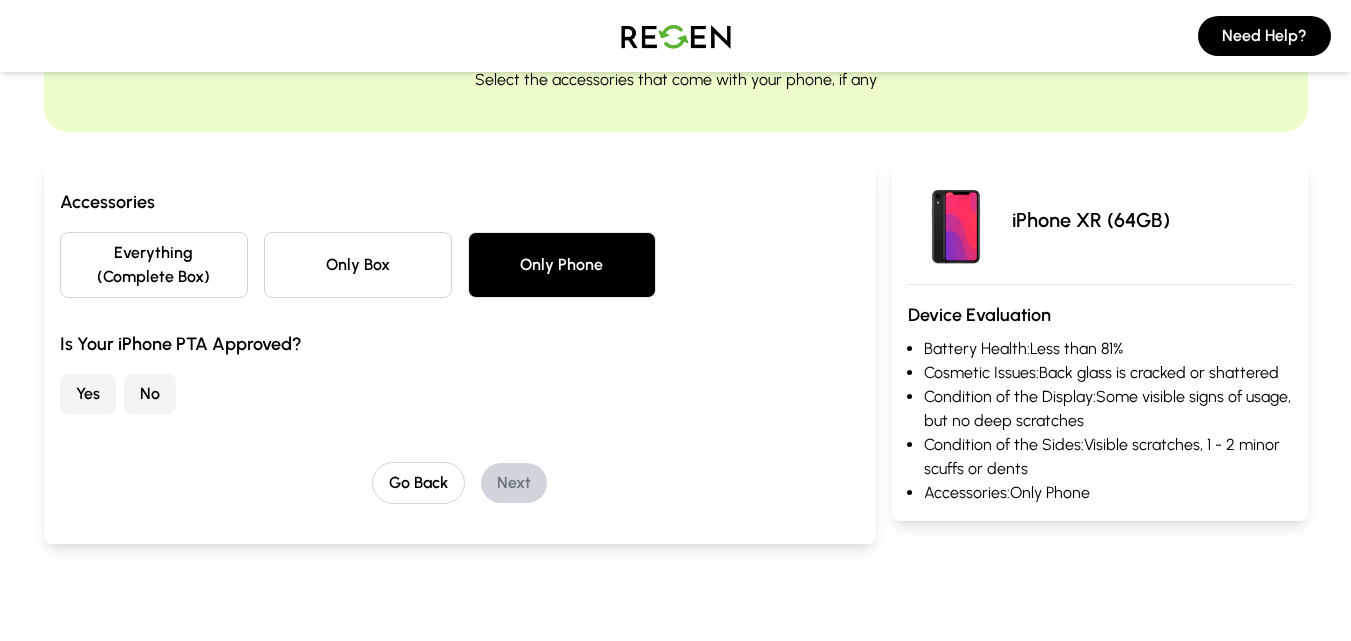 click on "No" at bounding box center (150, 394) 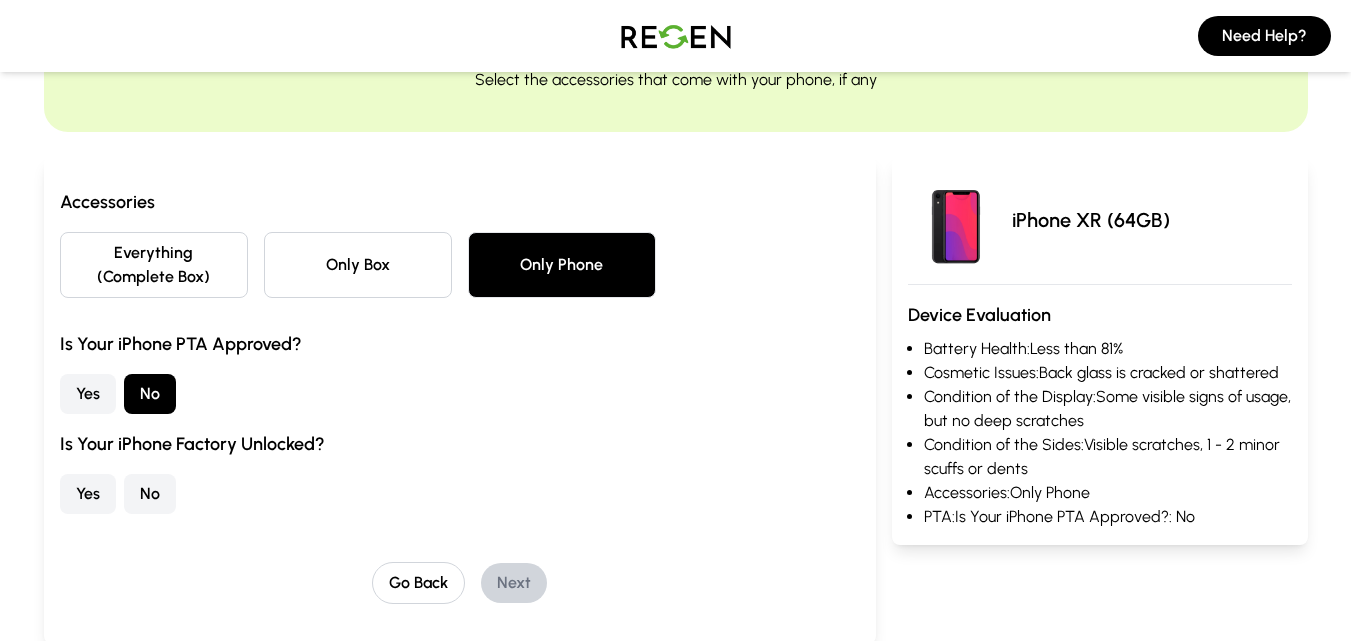 click on "Yes" at bounding box center [88, 494] 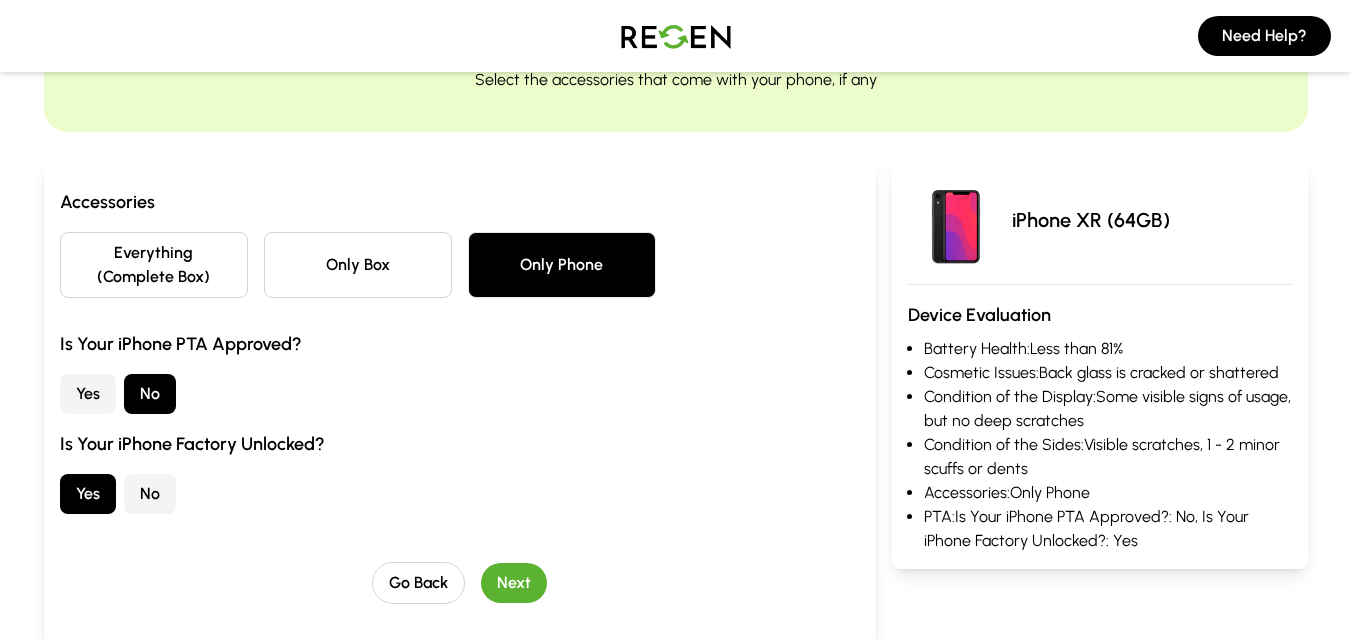 type 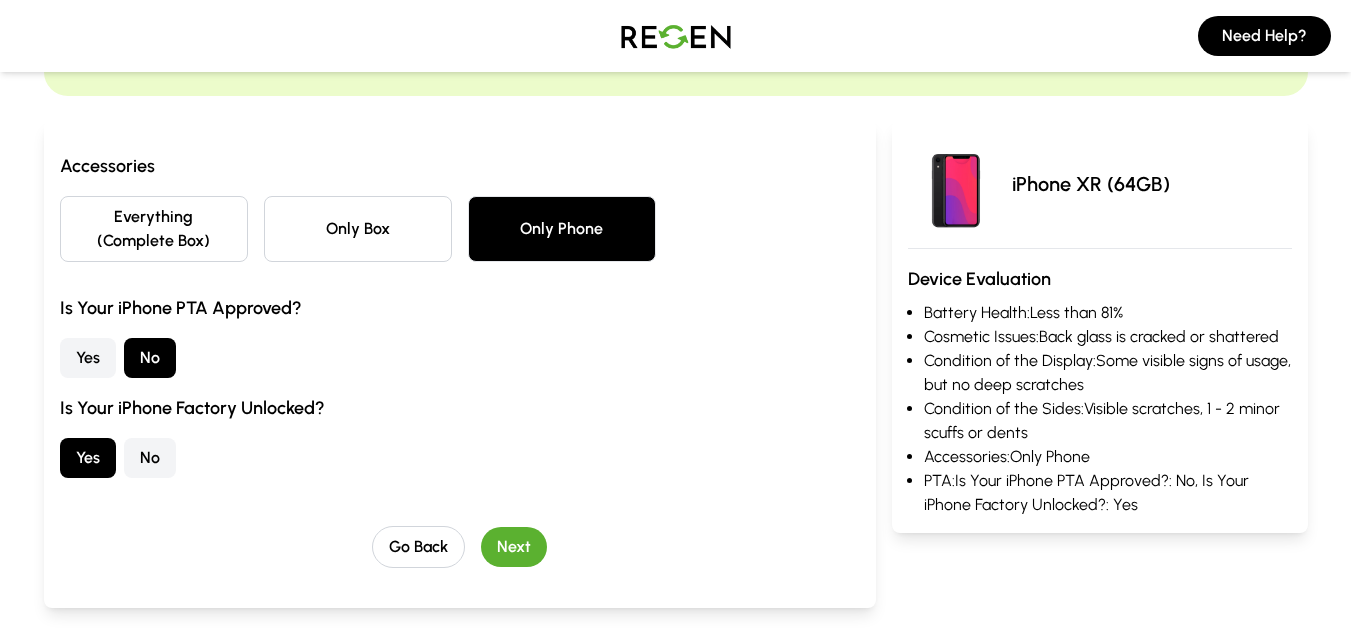 scroll, scrollTop: 160, scrollLeft: 0, axis: vertical 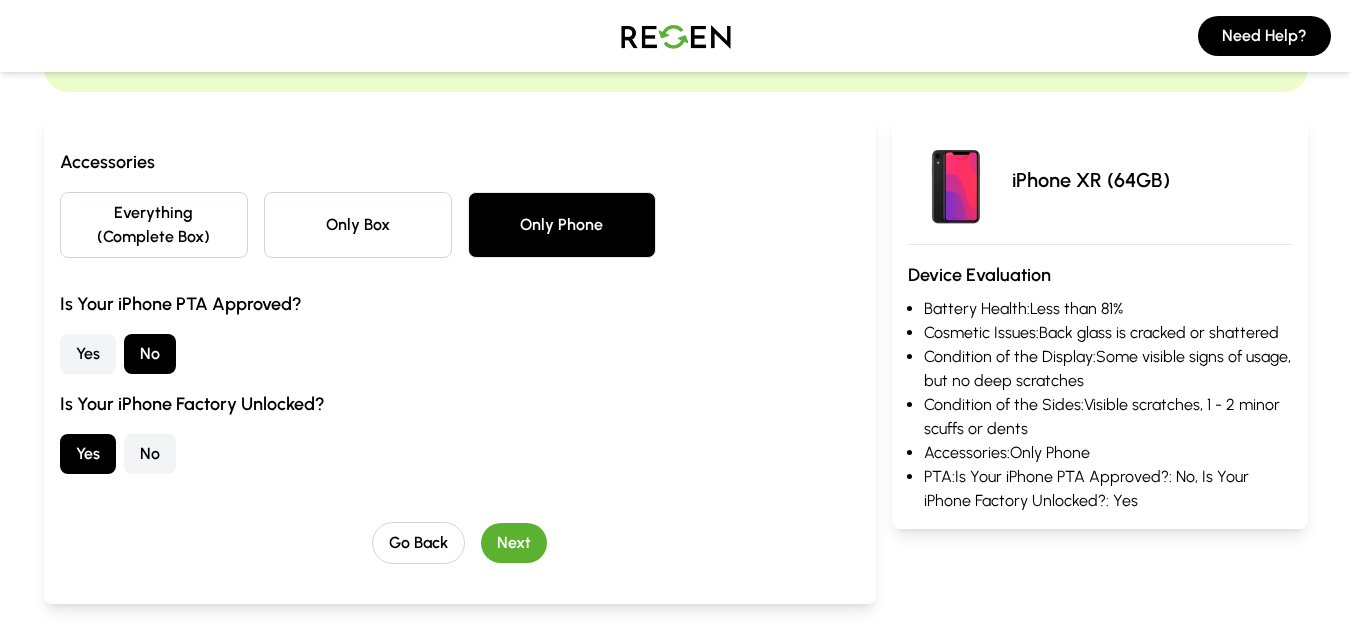 click on "Next" at bounding box center [514, 543] 